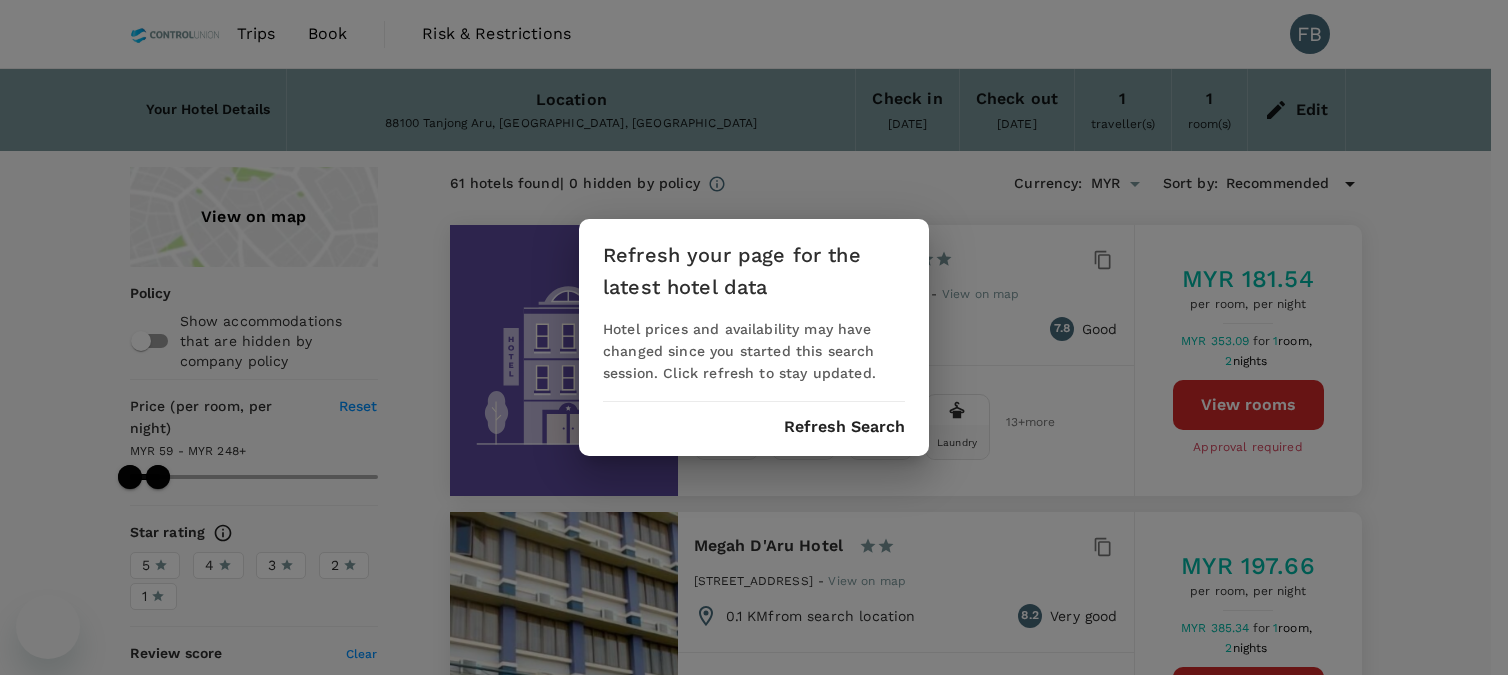 scroll, scrollTop: 4555, scrollLeft: 0, axis: vertical 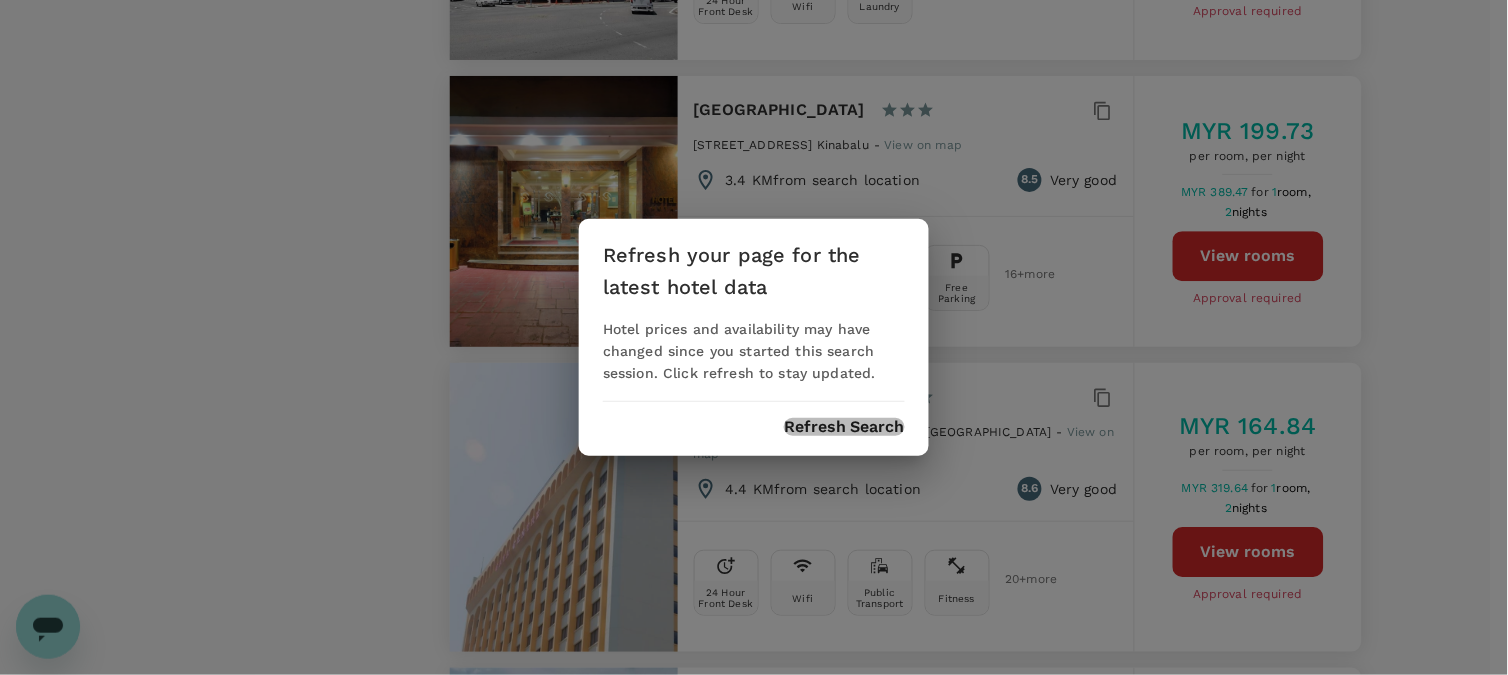 drag, startPoint x: 870, startPoint y: 420, endPoint x: 867, endPoint y: 448, distance: 28.160255 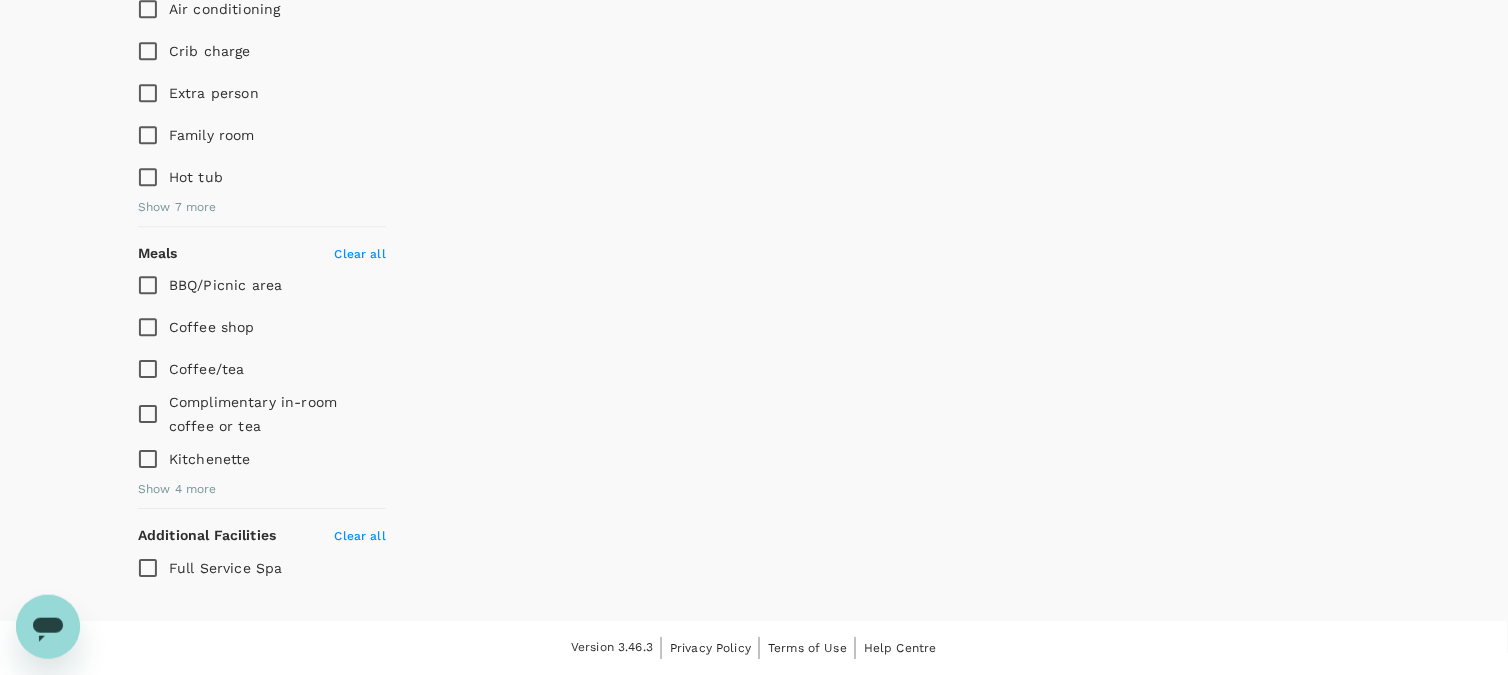 type on "1684.03" 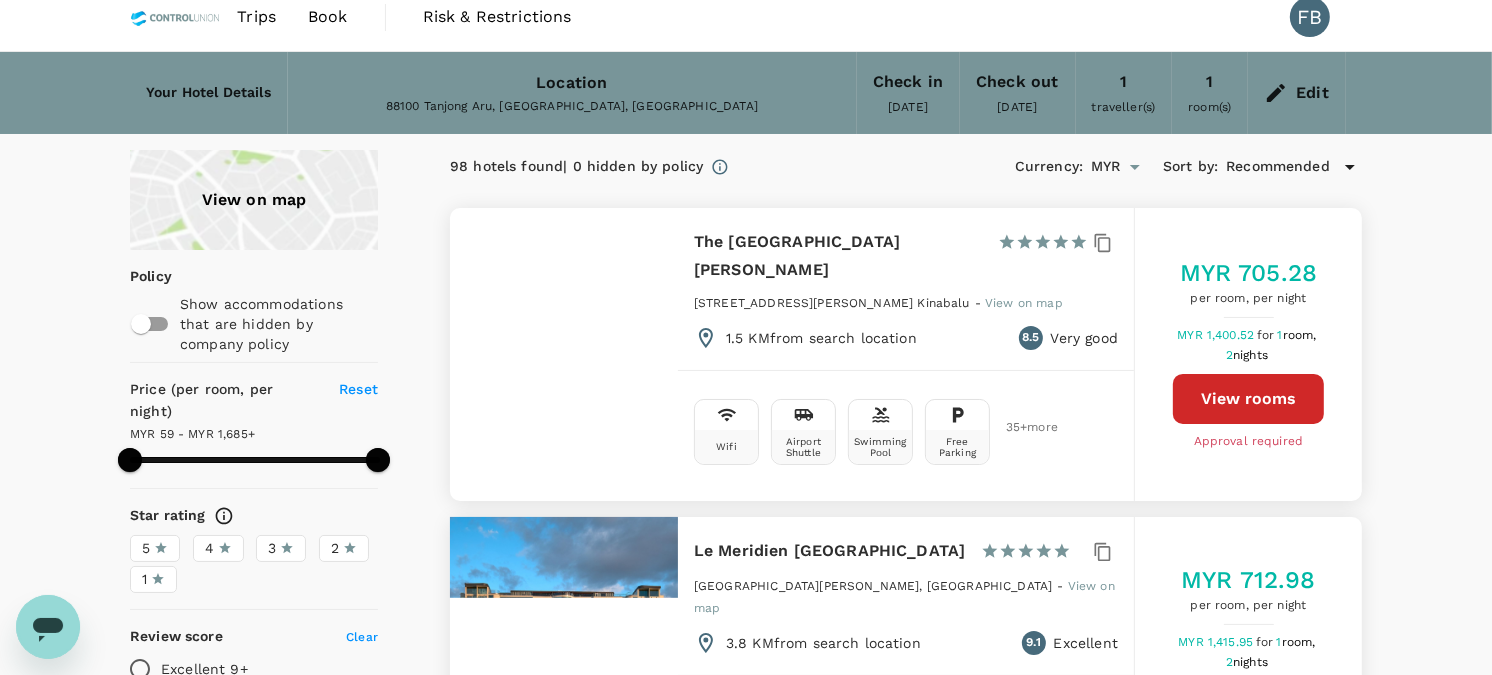 scroll, scrollTop: 0, scrollLeft: 0, axis: both 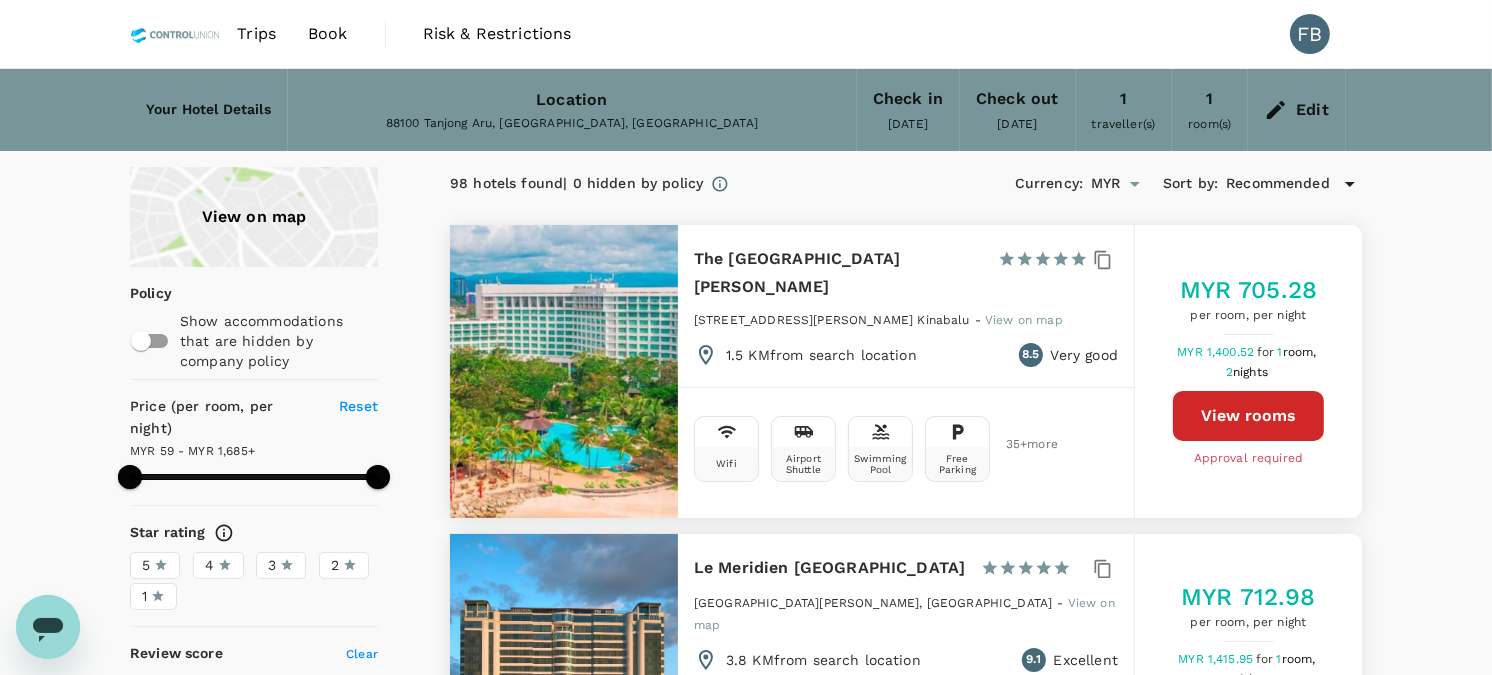 drag, startPoint x: 335, startPoint y: 38, endPoint x: 380, endPoint y: 54, distance: 47.759815 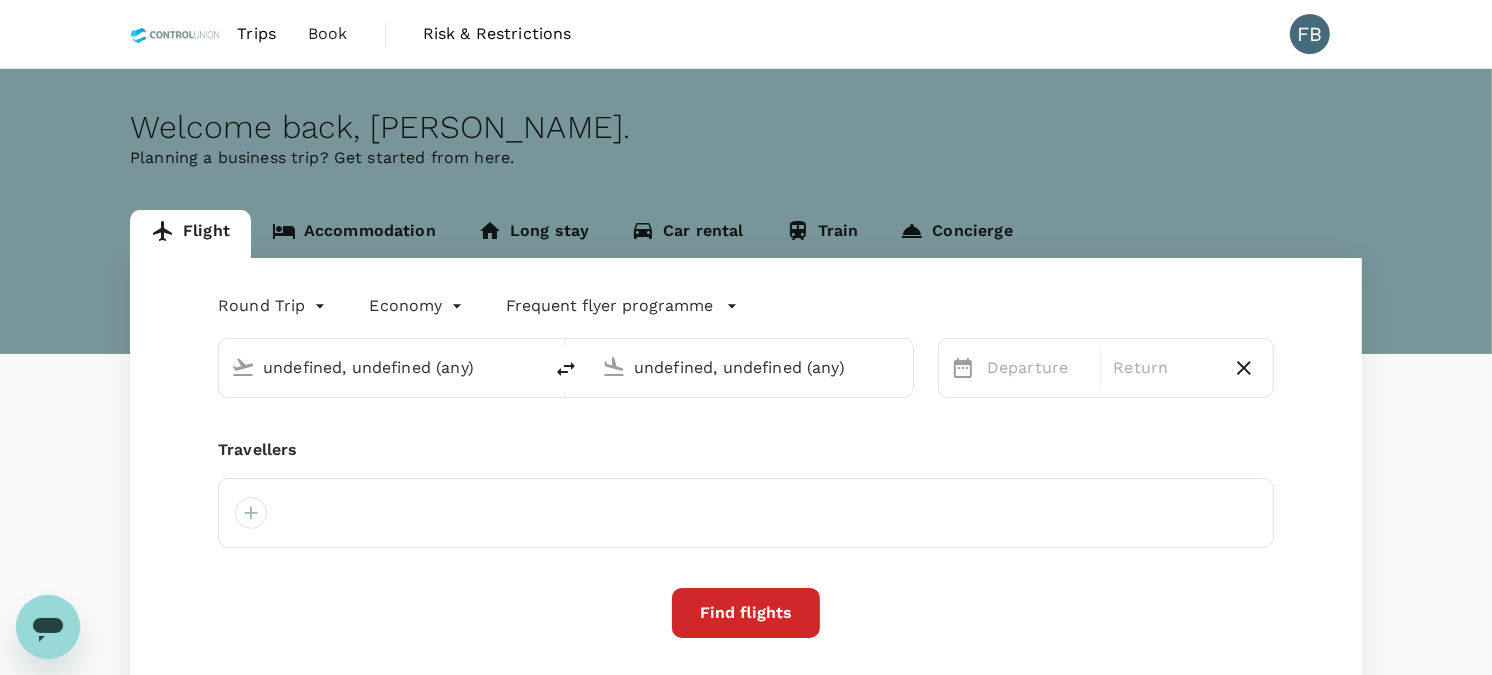 type on "Kota Kinabalu Intl (BKI)" 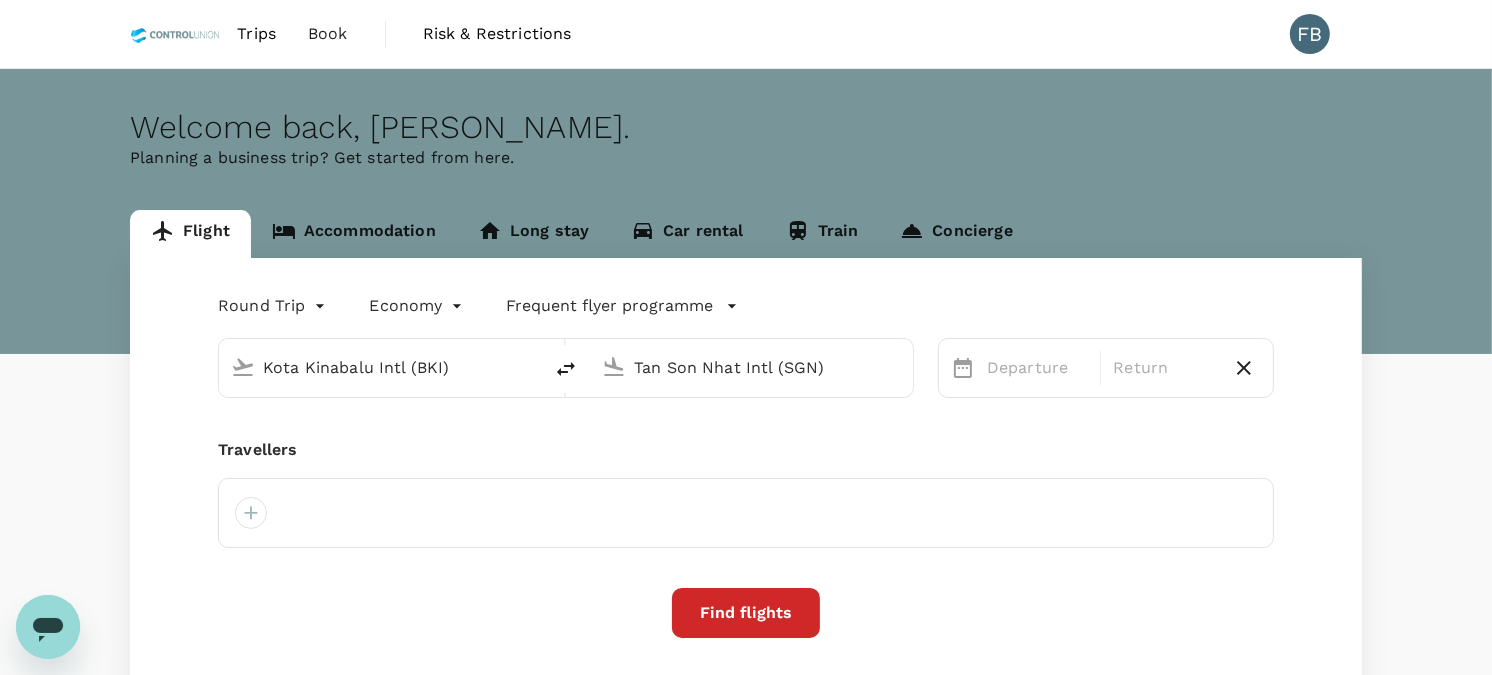 type 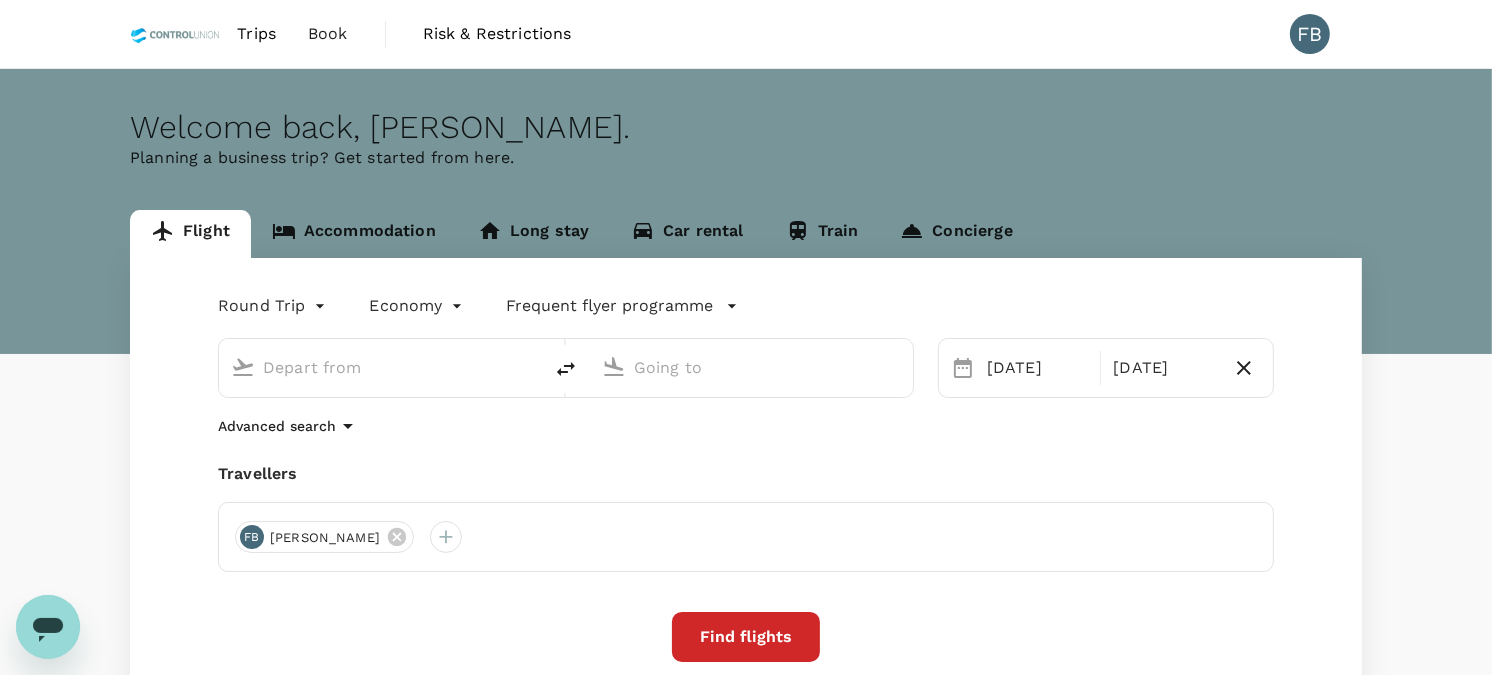 type on "Kota Kinabalu Intl (BKI)" 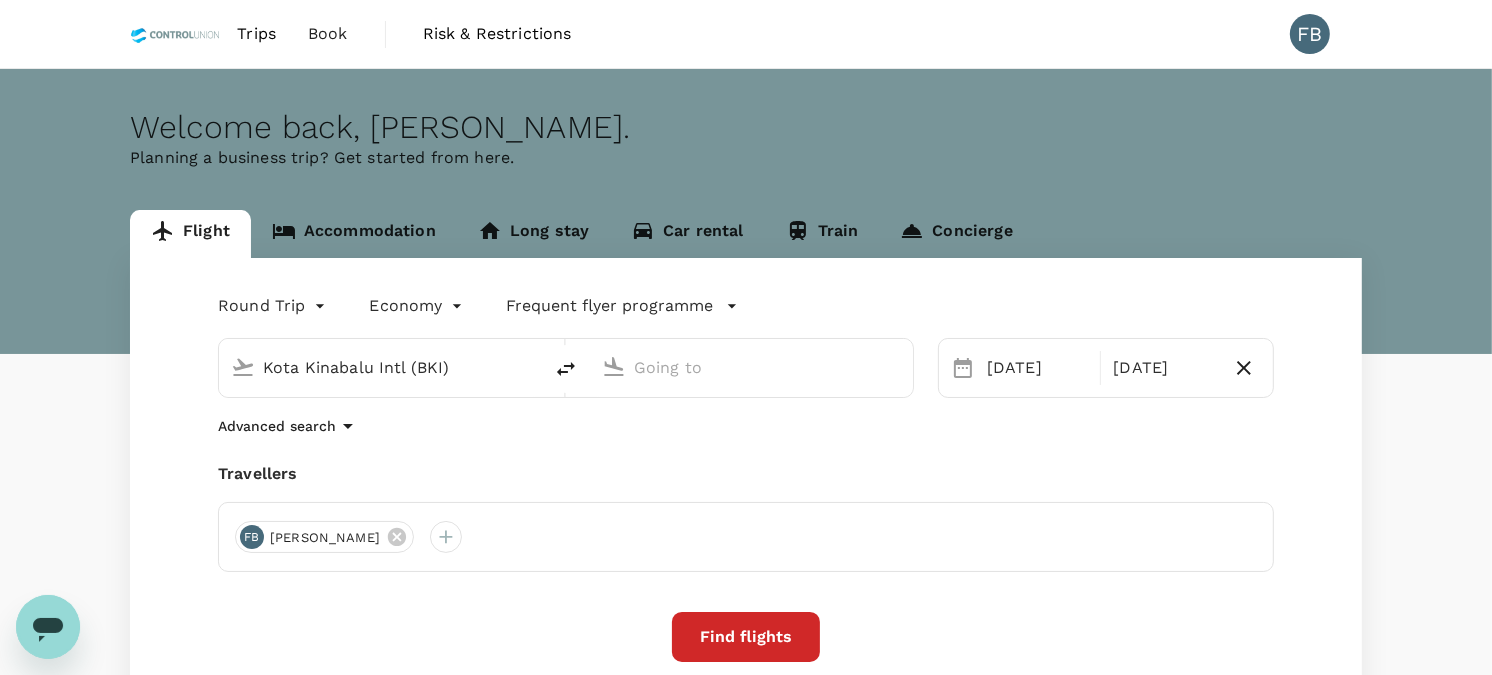 type on "Tan Son Nhat Intl (SGN)" 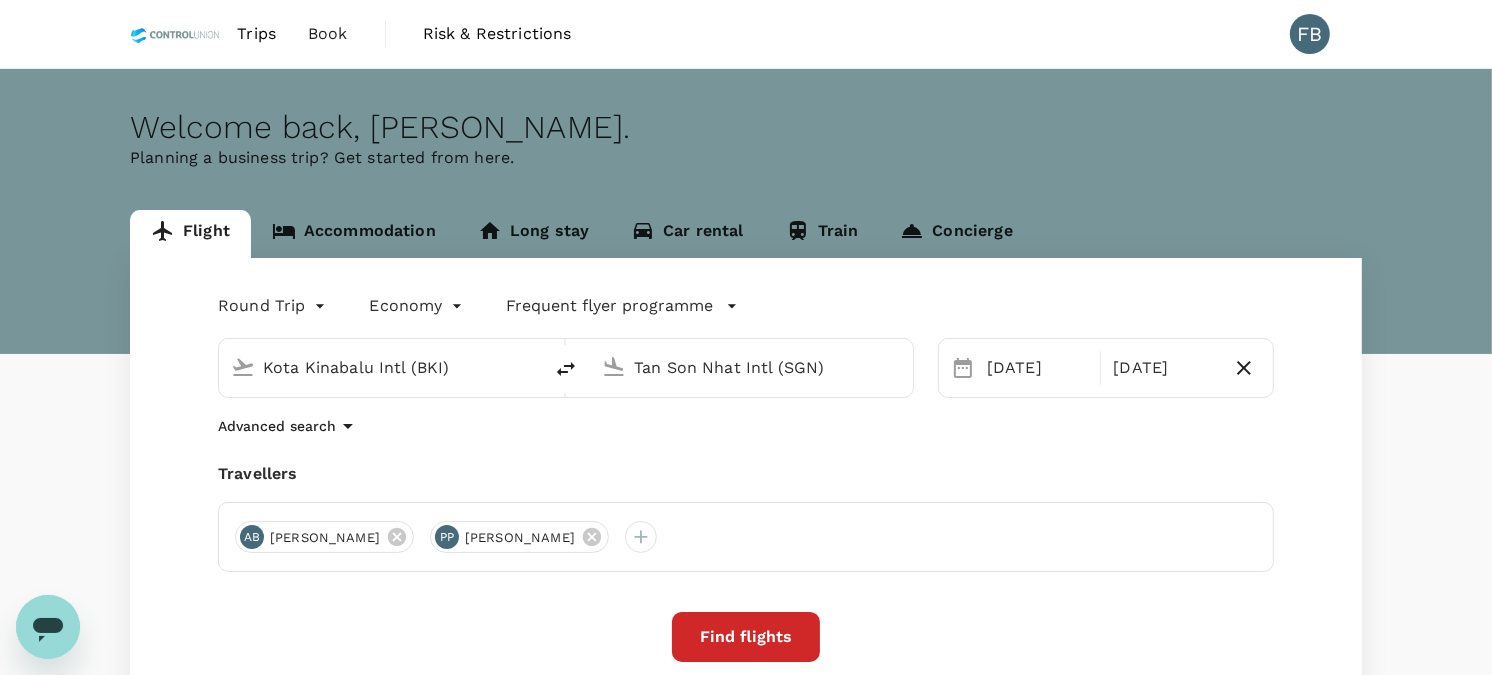 type 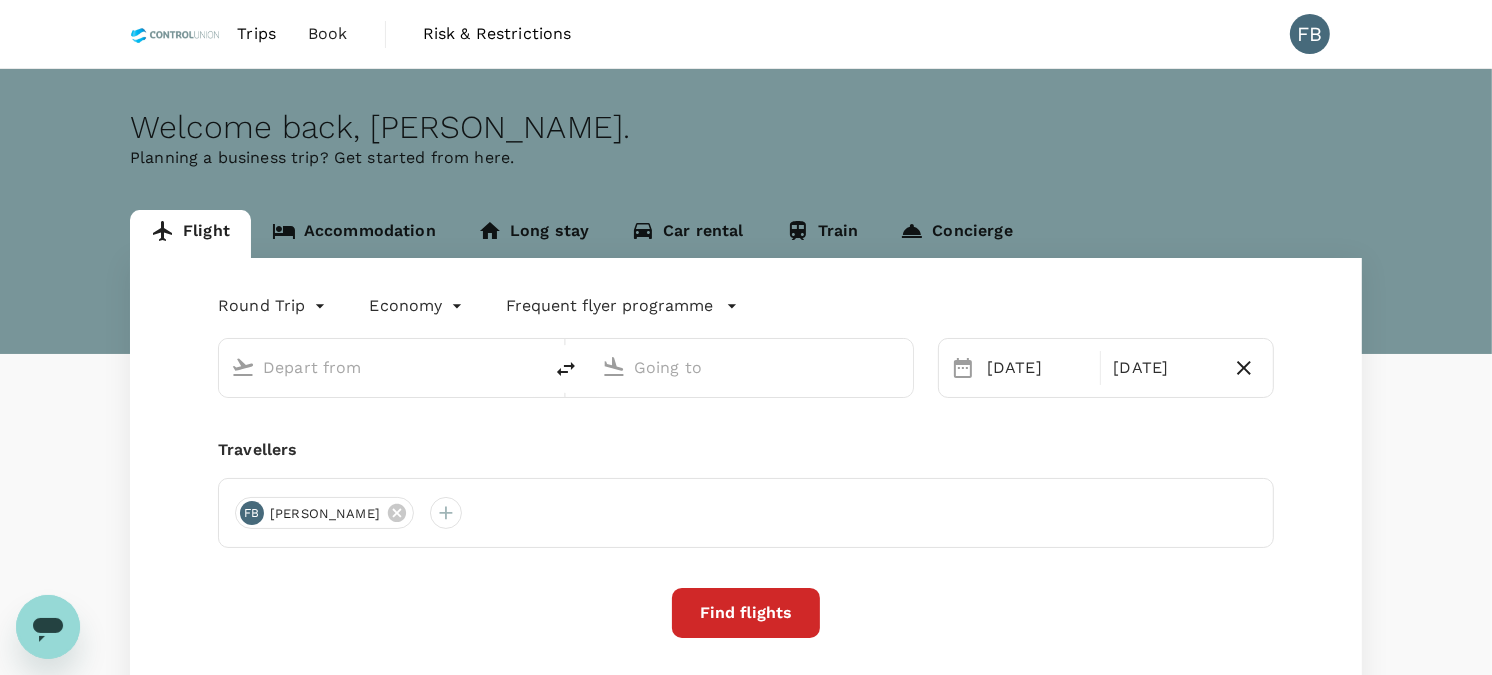 type on "Kota Kinabalu Intl (BKI)" 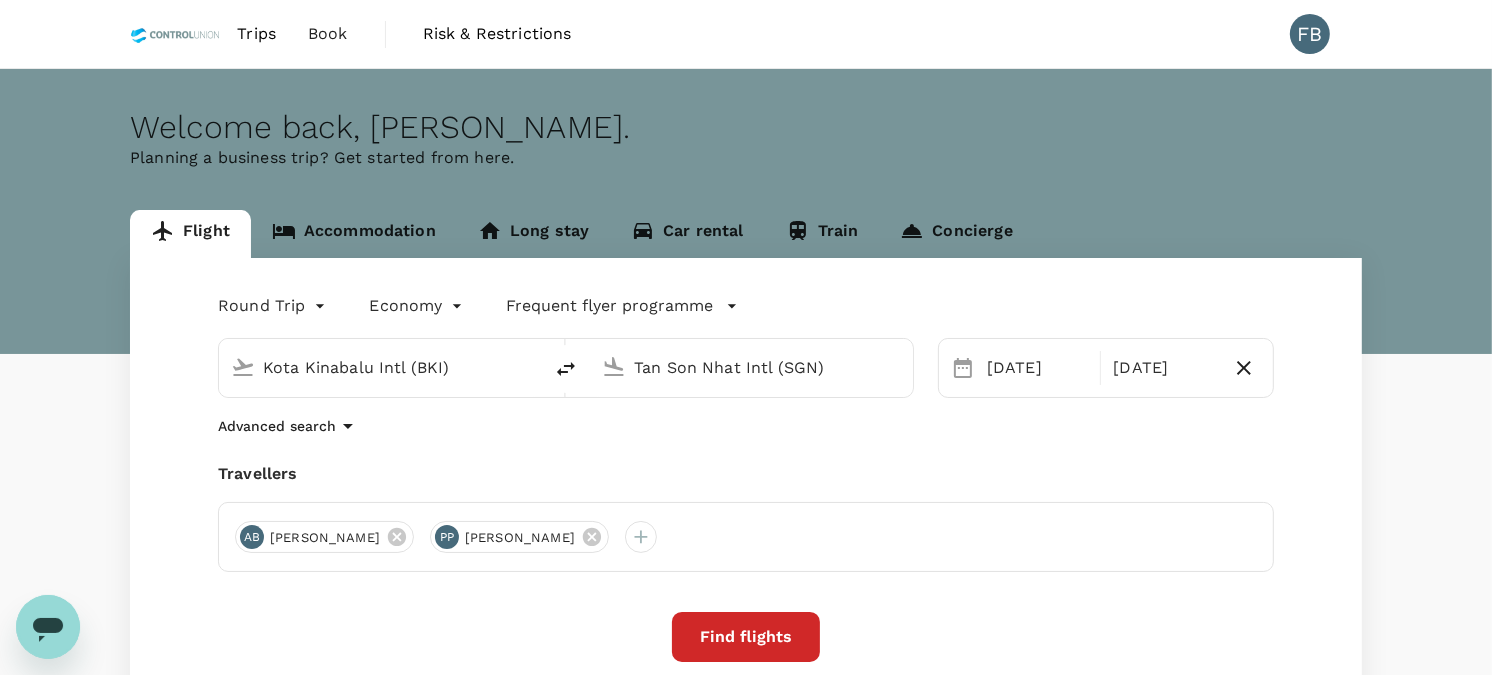 click on "Accommodation" at bounding box center [354, 234] 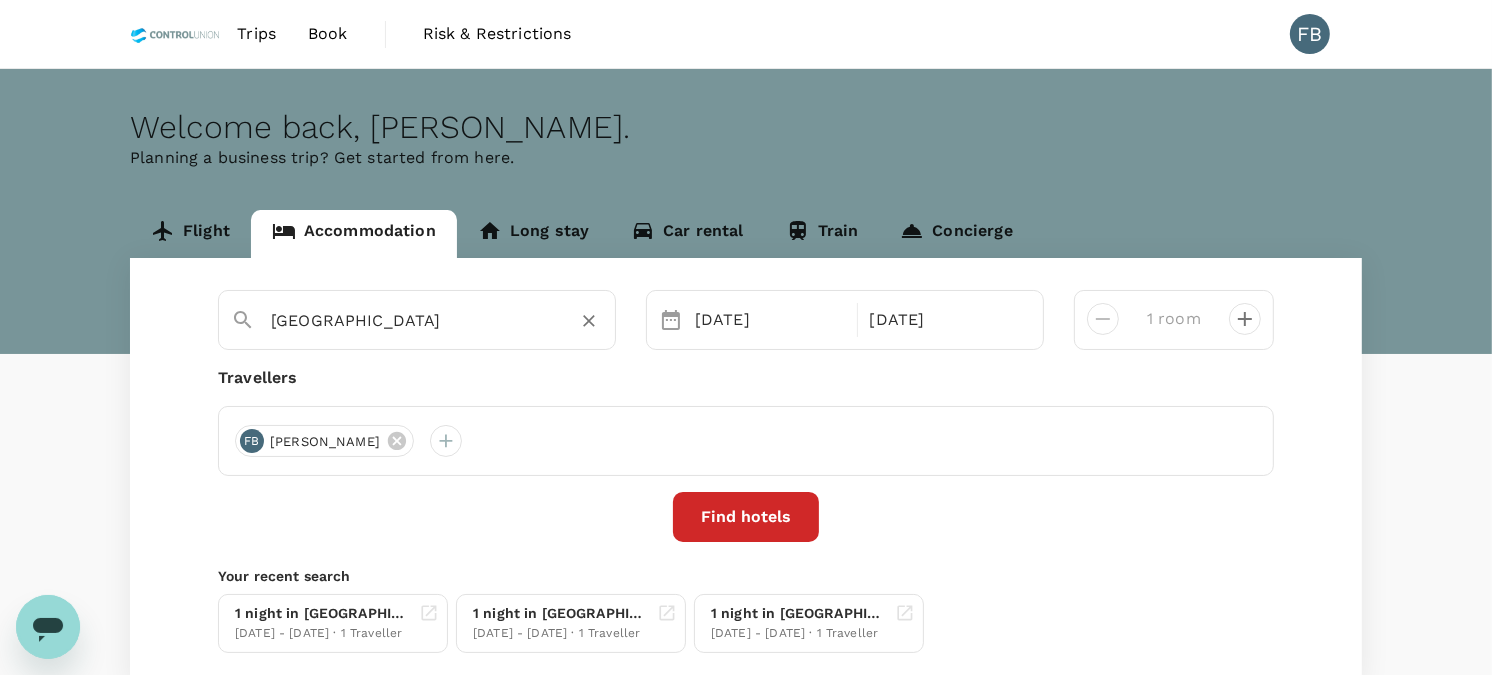 type on "Tanjong Aru" 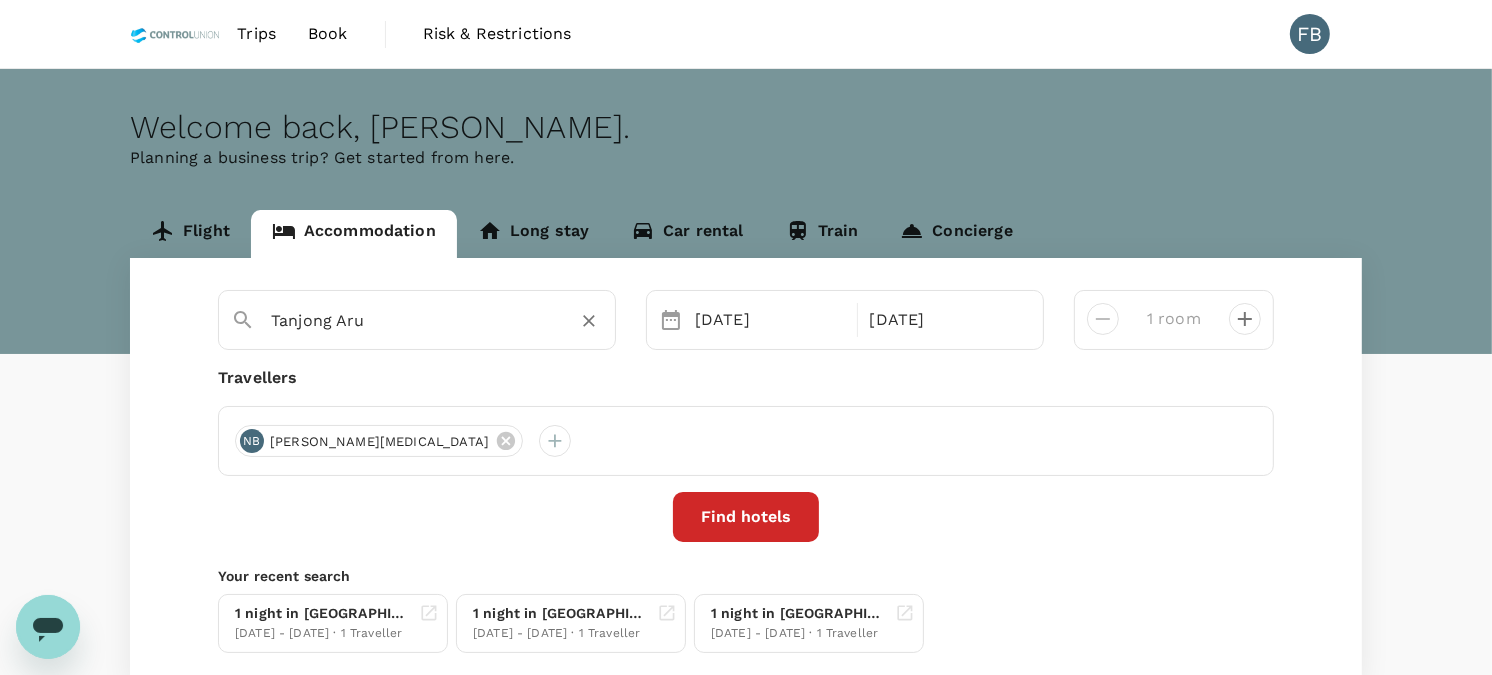 click 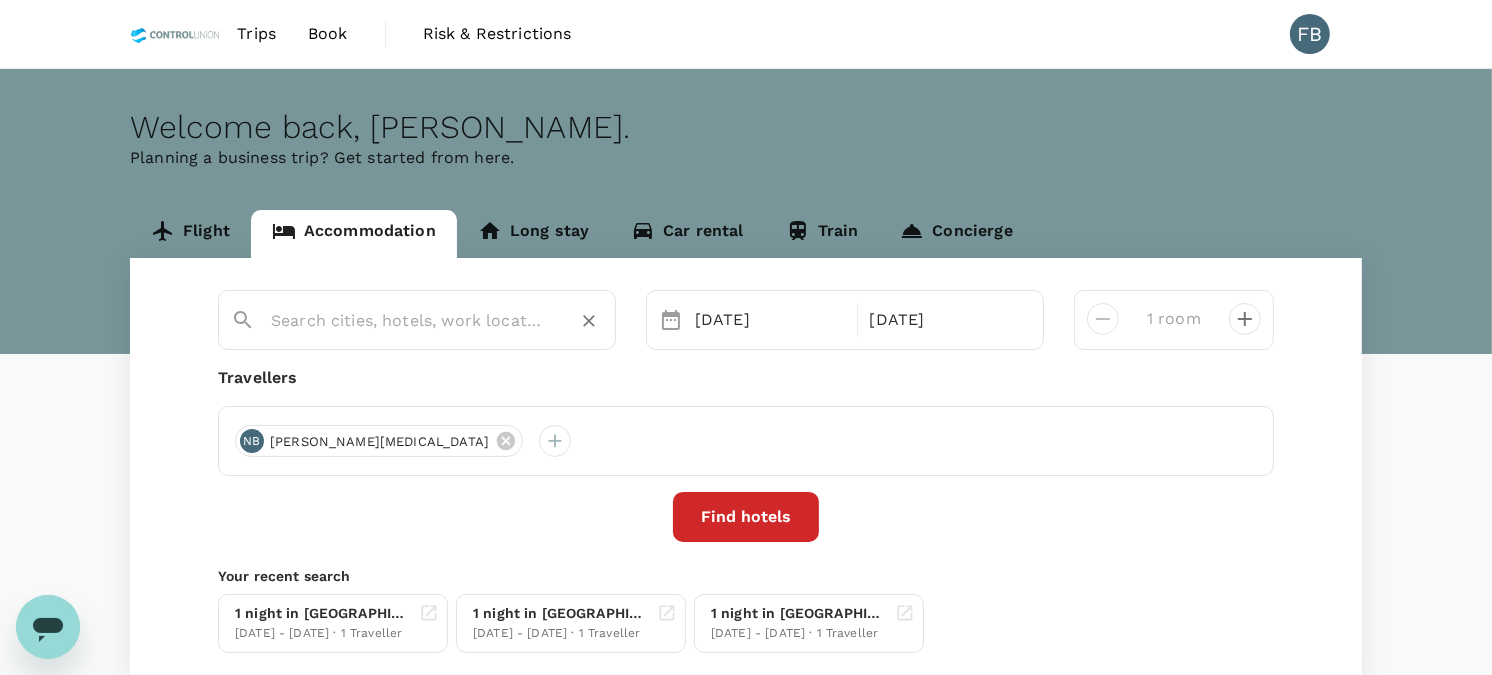 click at bounding box center [409, 320] 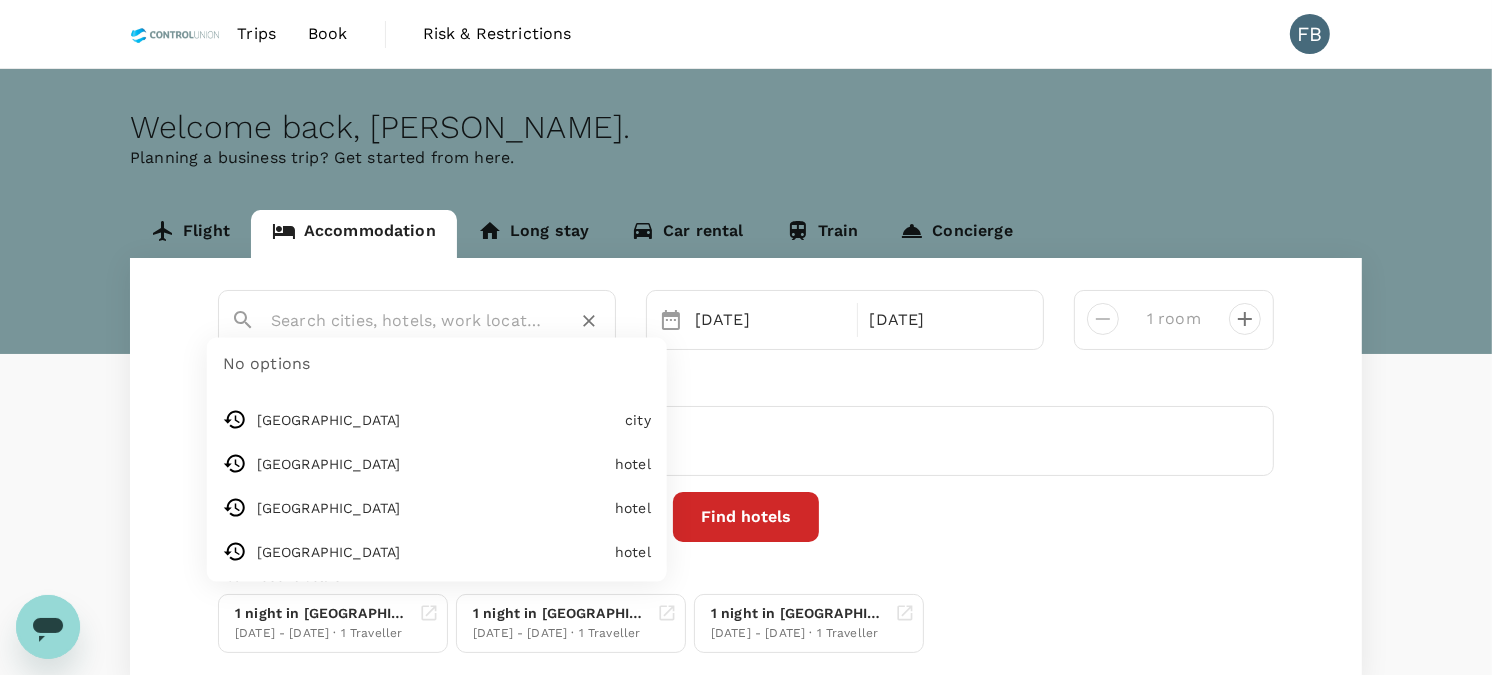 paste on "[GEOGRAPHIC_DATA]" 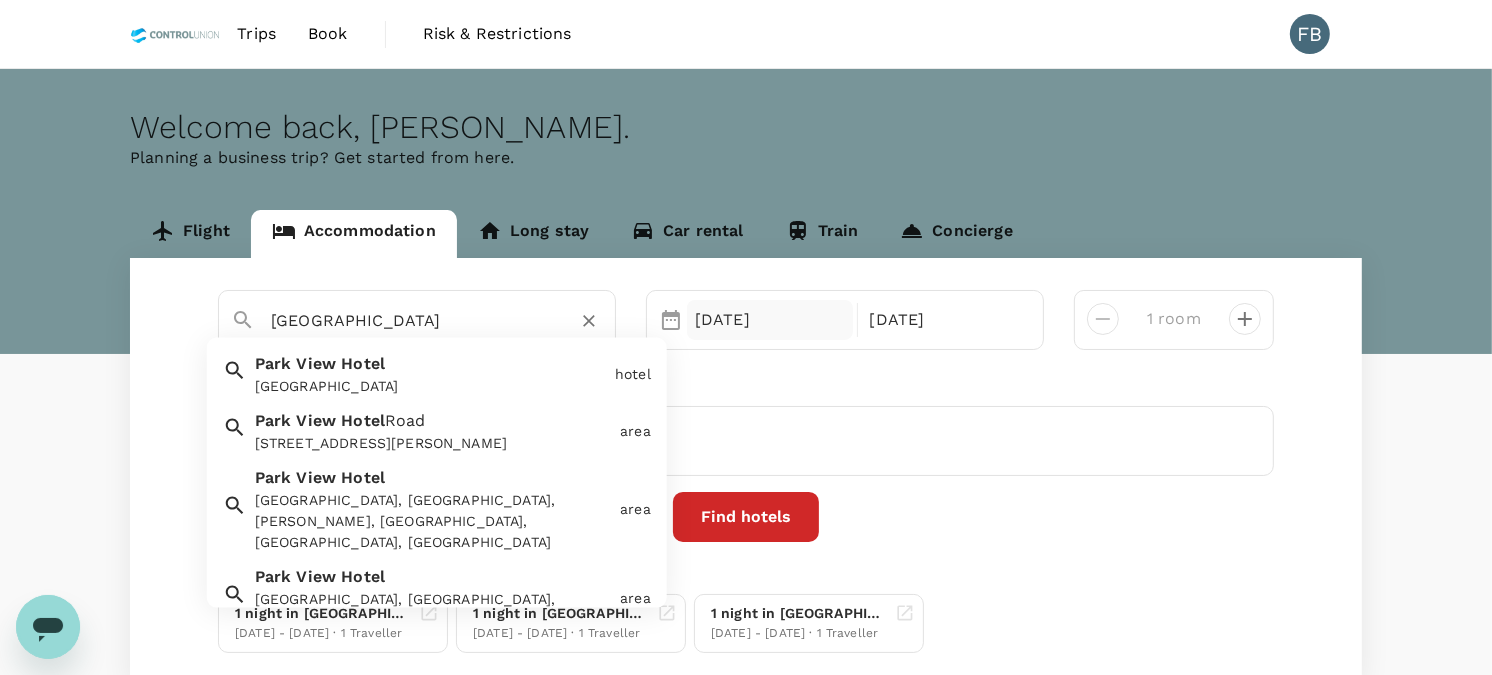 type on "[GEOGRAPHIC_DATA]" 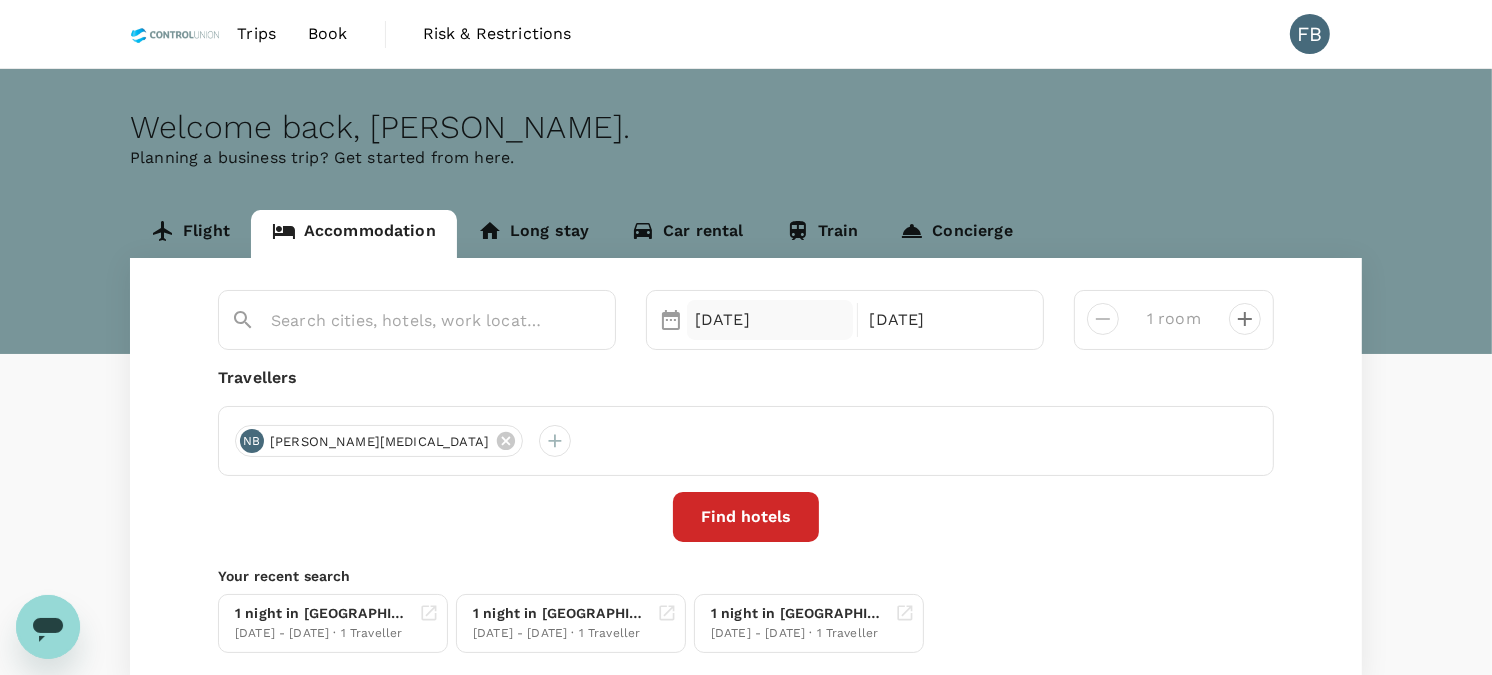 click on "[DATE]" at bounding box center (770, 320) 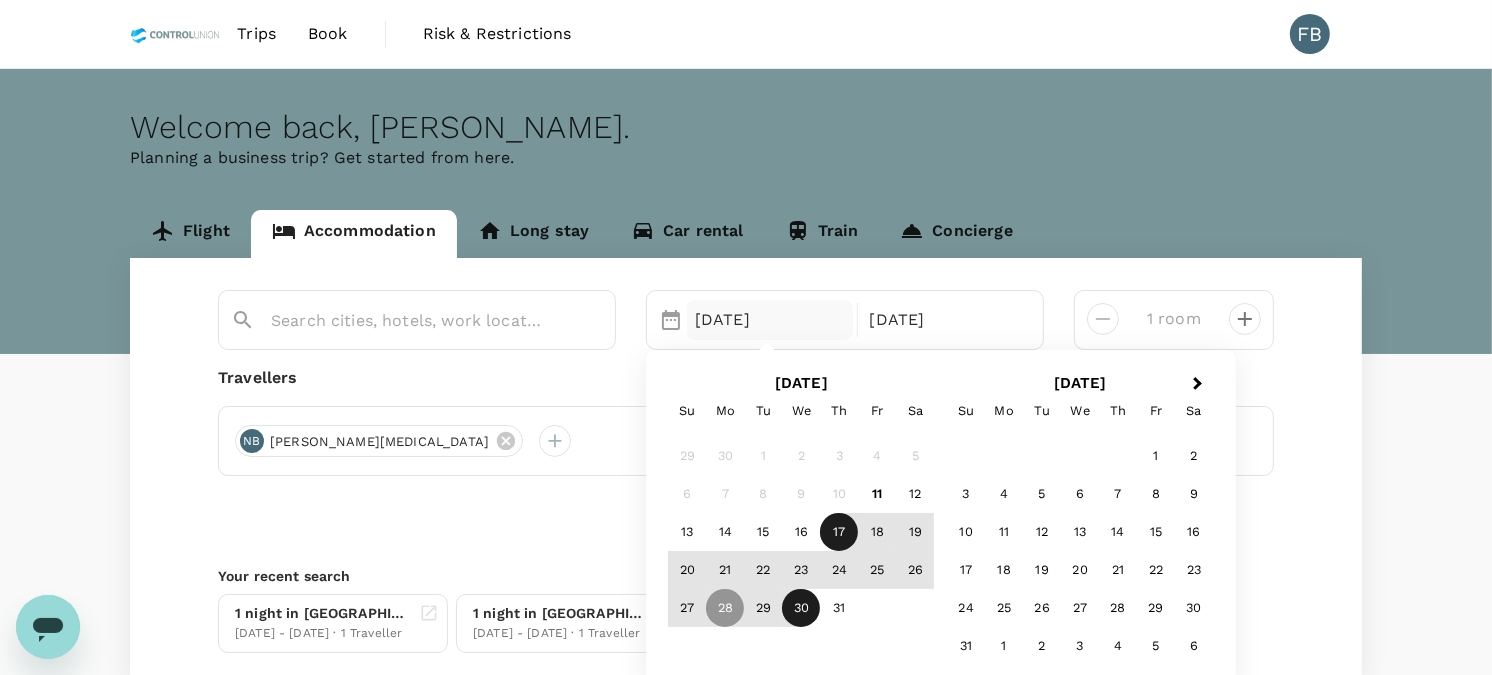 click on "17" at bounding box center (839, 532) 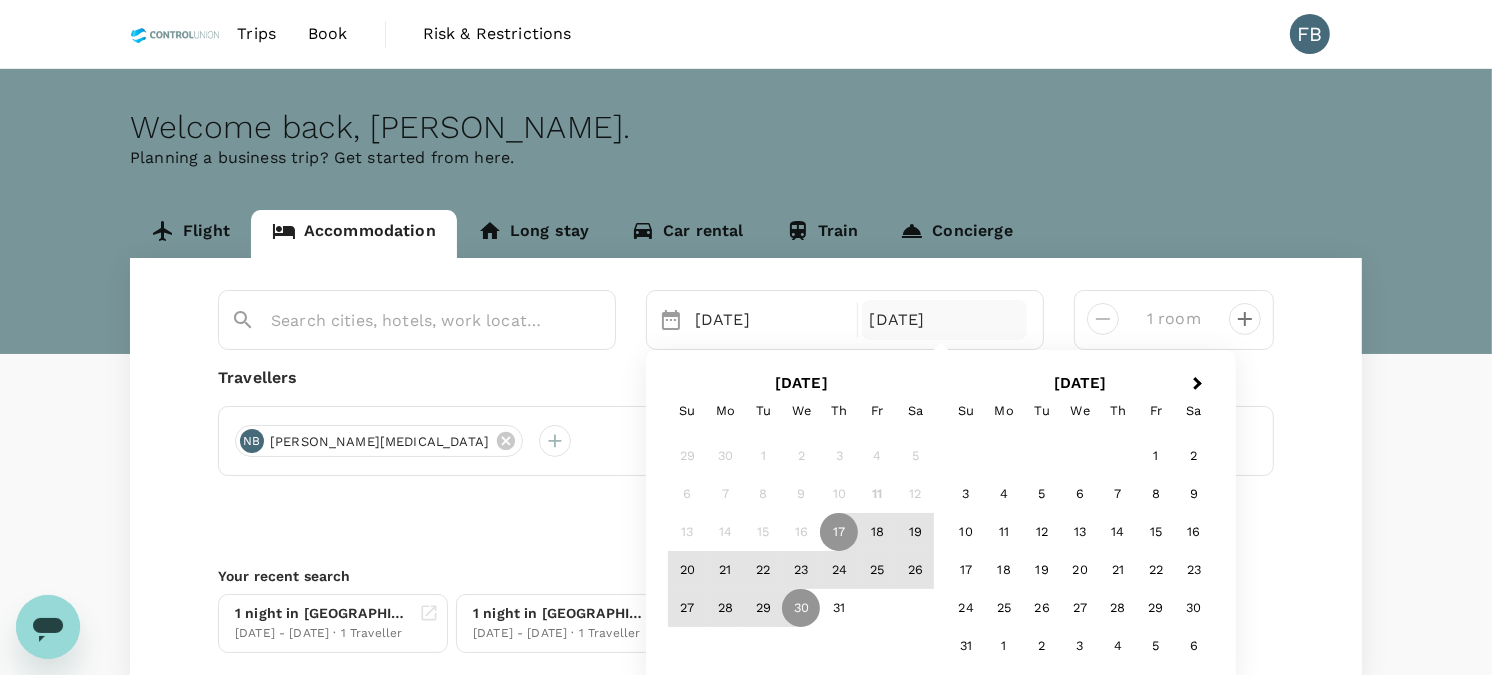 click on "[DATE]" at bounding box center [945, 320] 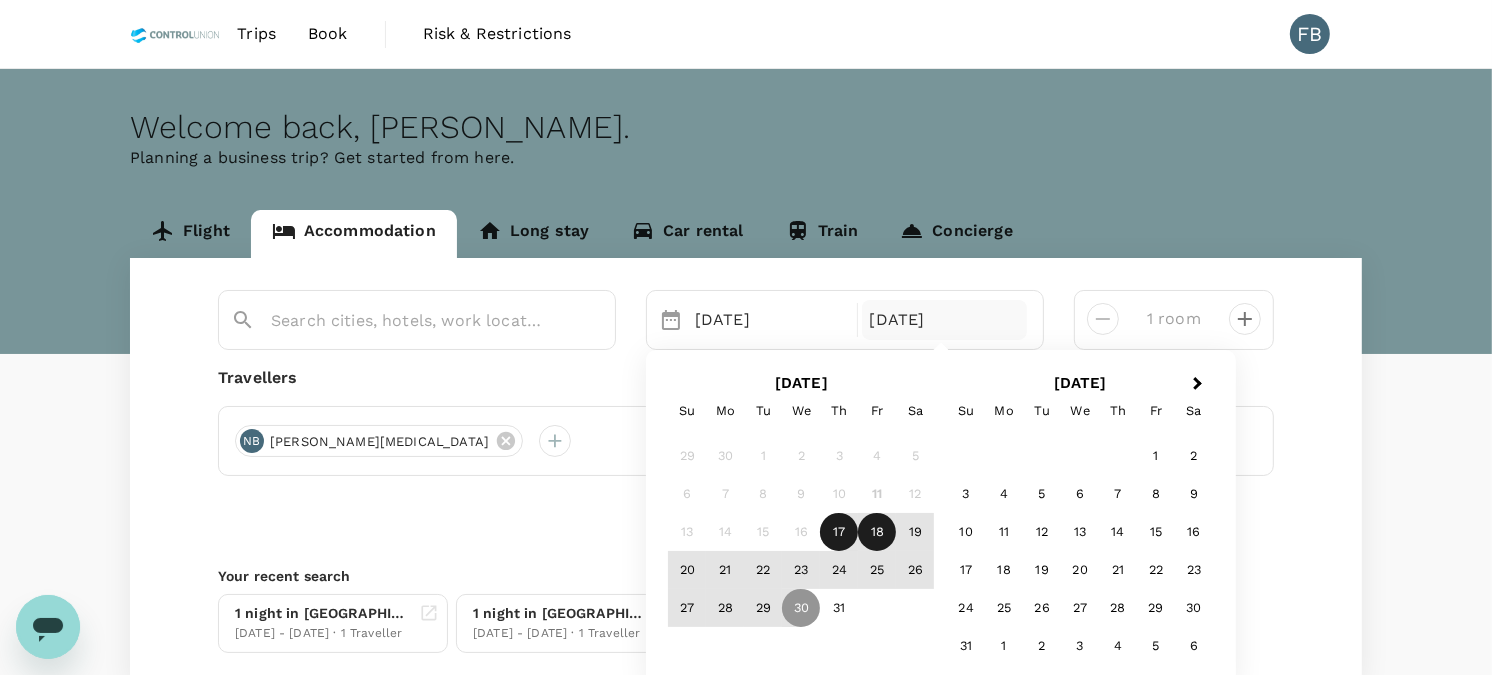 click on "18" at bounding box center (877, 532) 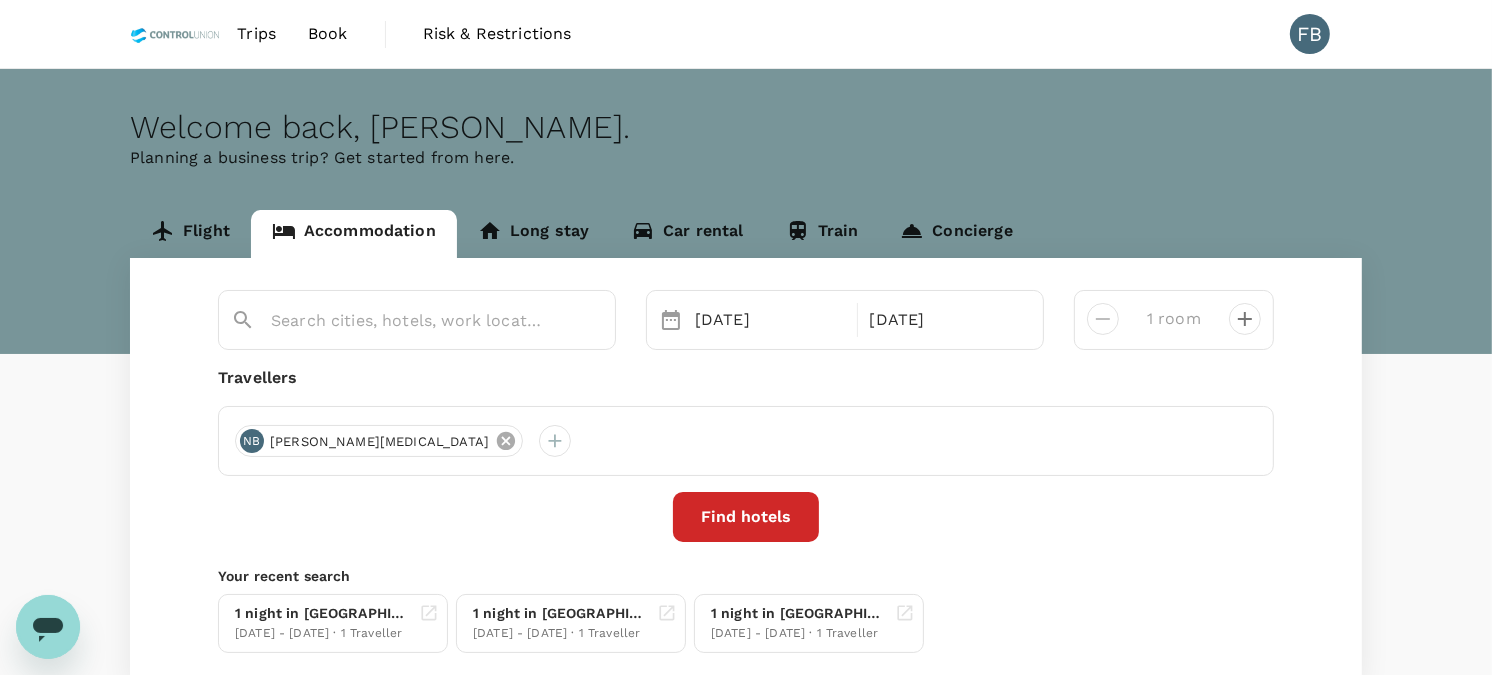 click 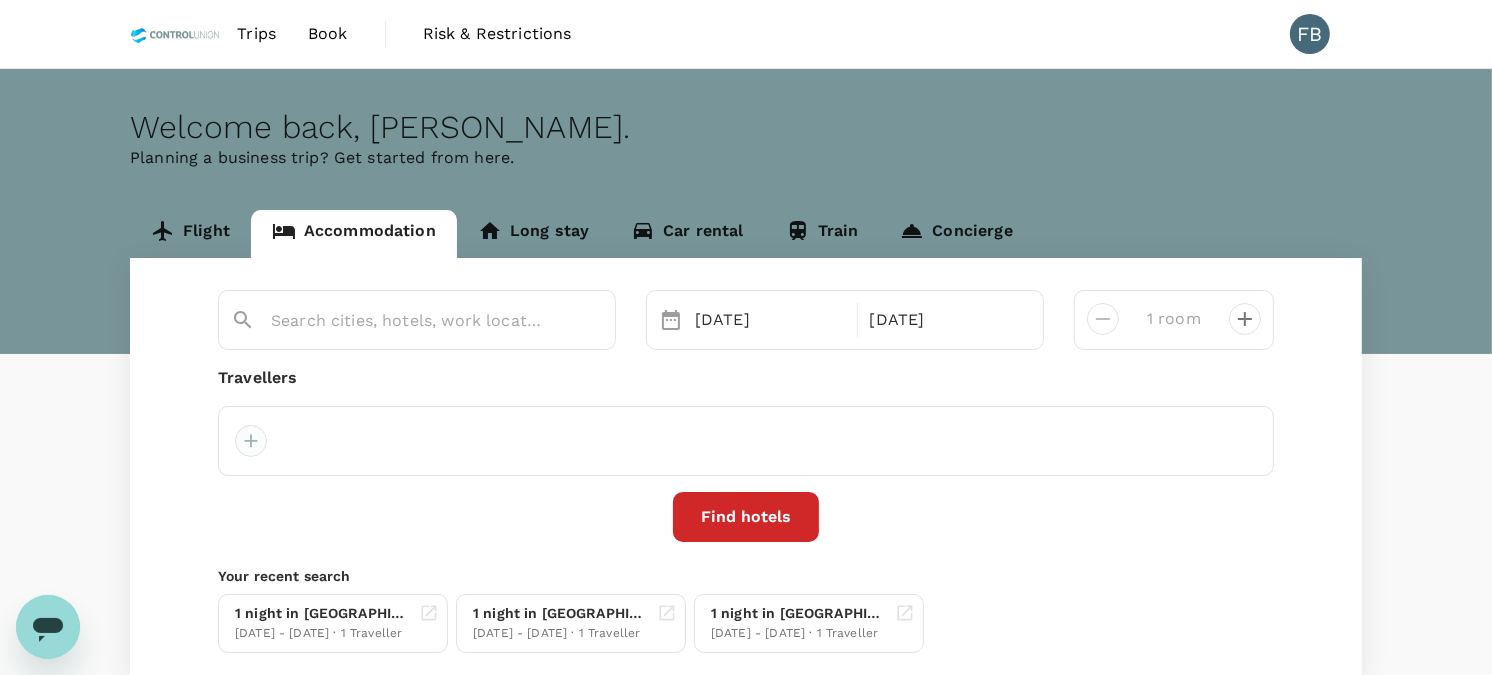 click at bounding box center [251, 441] 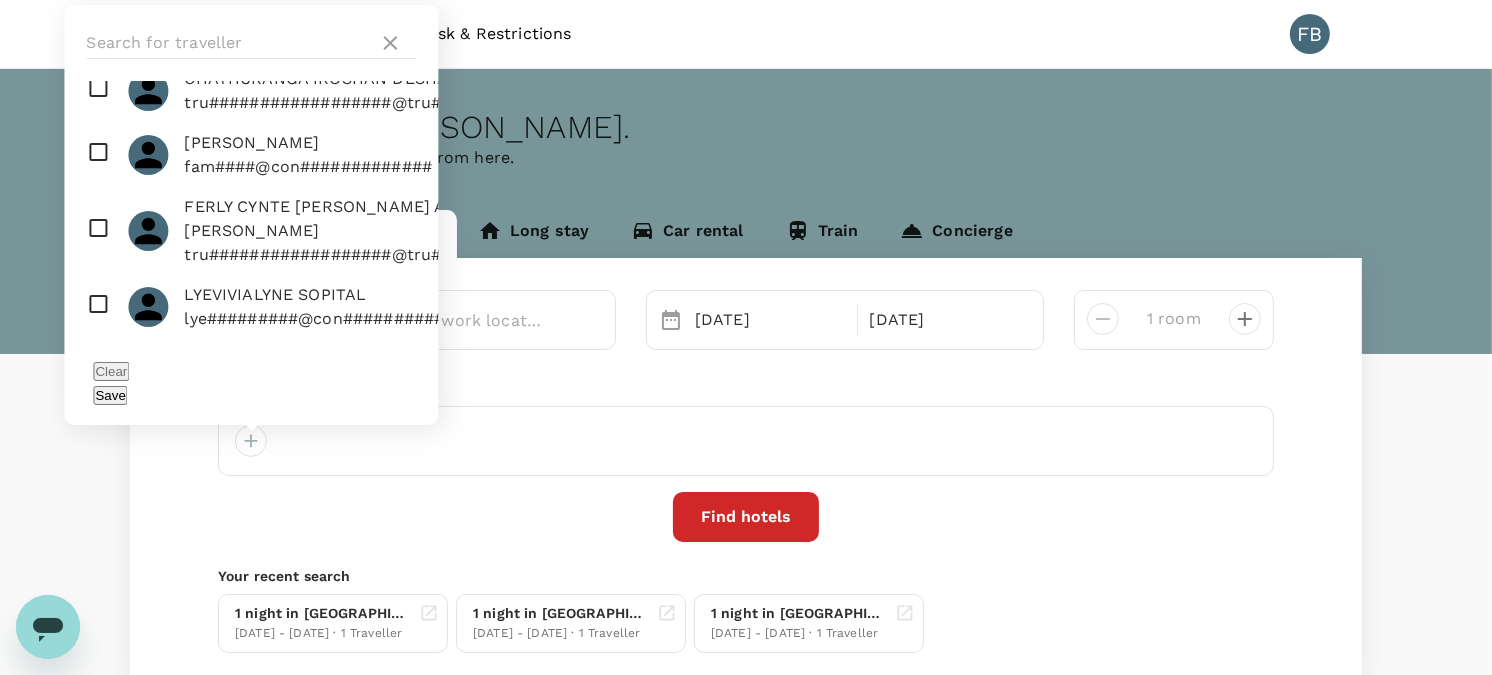 scroll, scrollTop: 333, scrollLeft: 0, axis: vertical 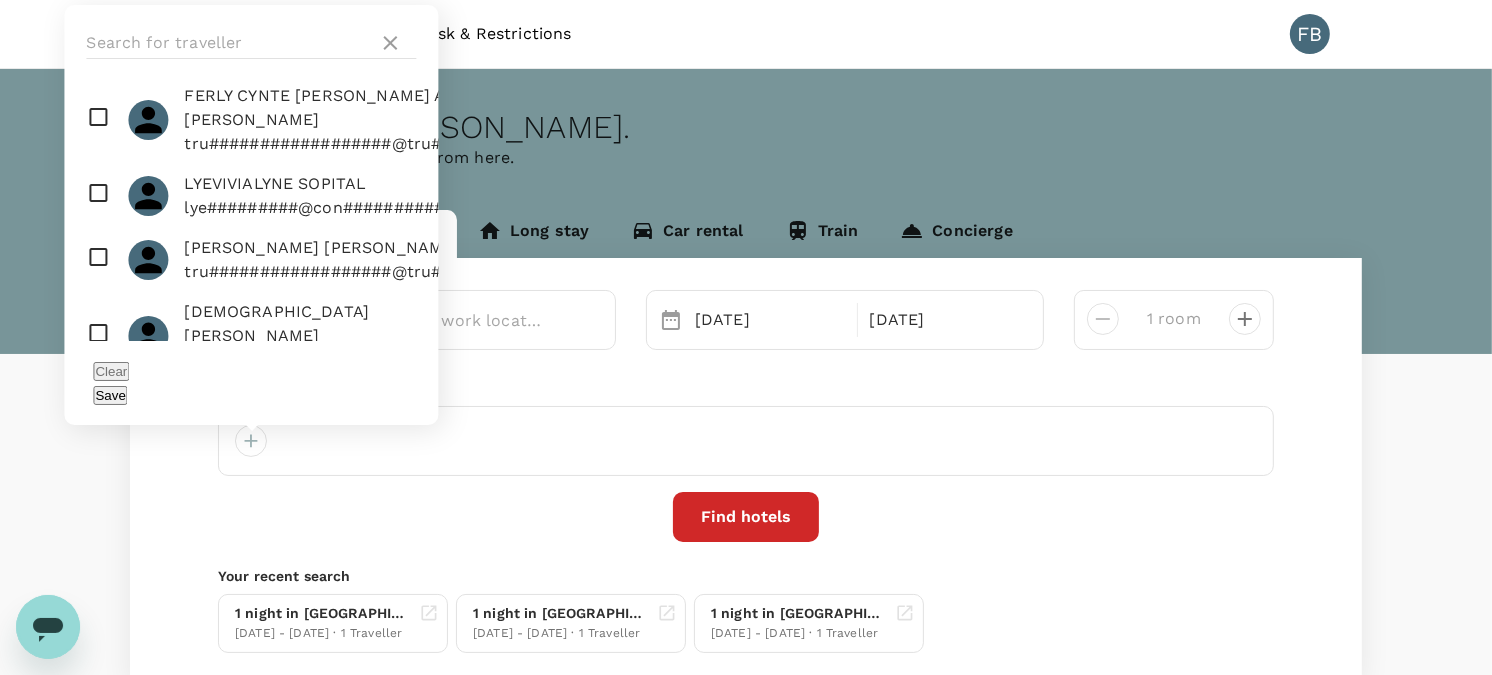click at bounding box center (251, 120) 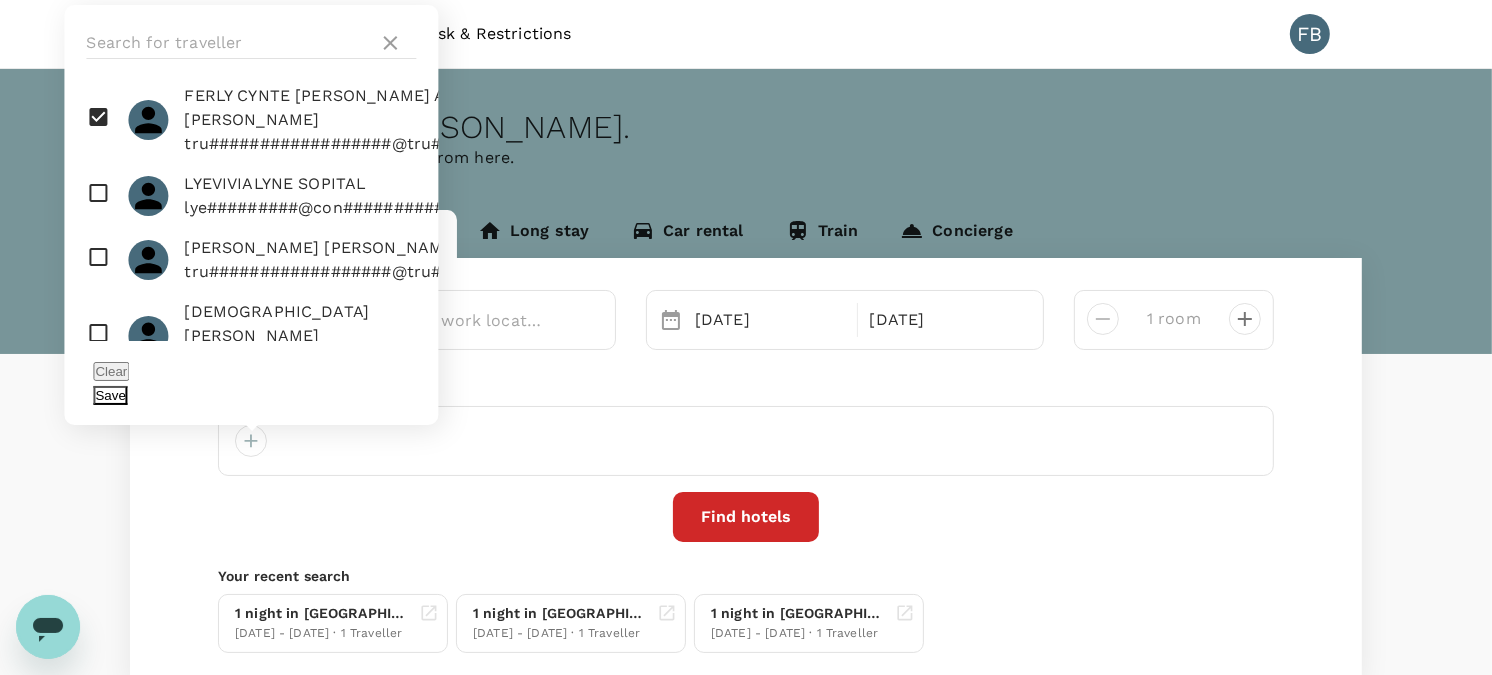 click on "Save" at bounding box center (110, 395) 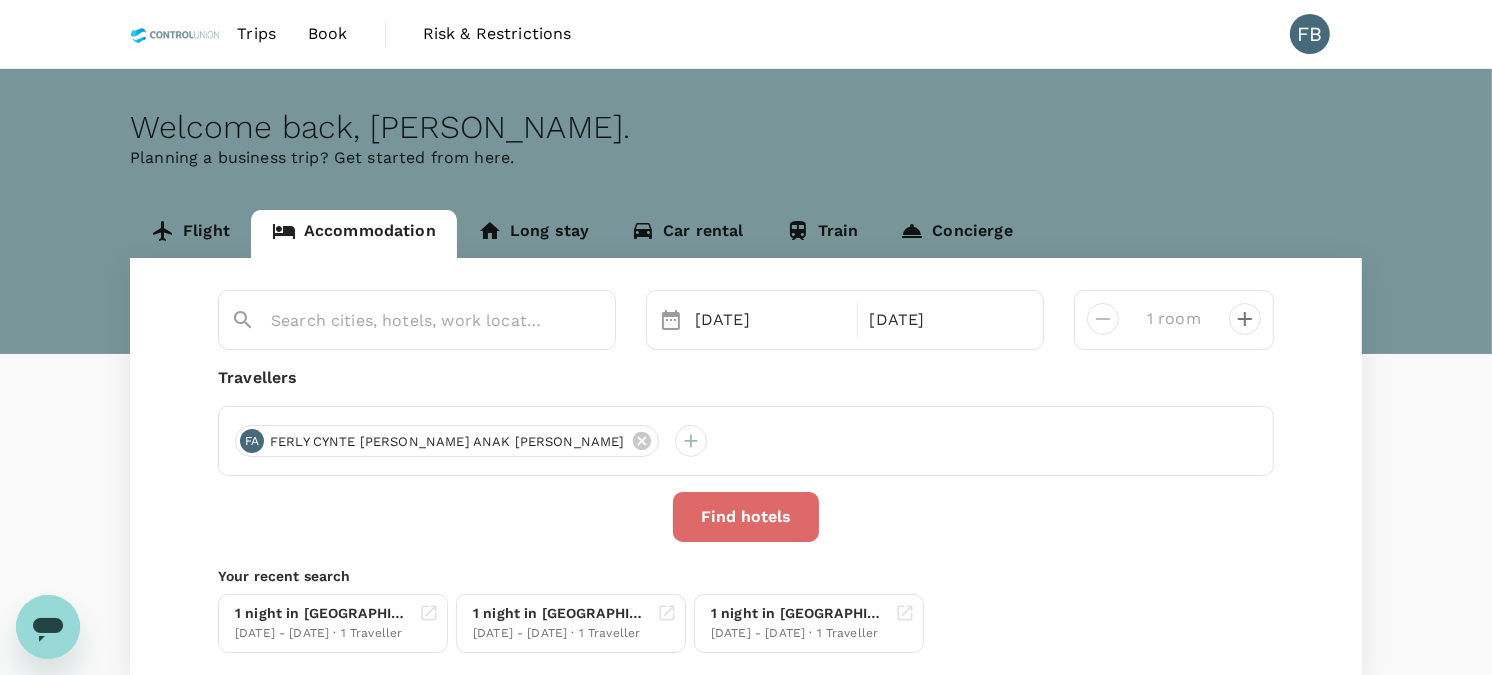 click on "Find hotels" at bounding box center (746, 517) 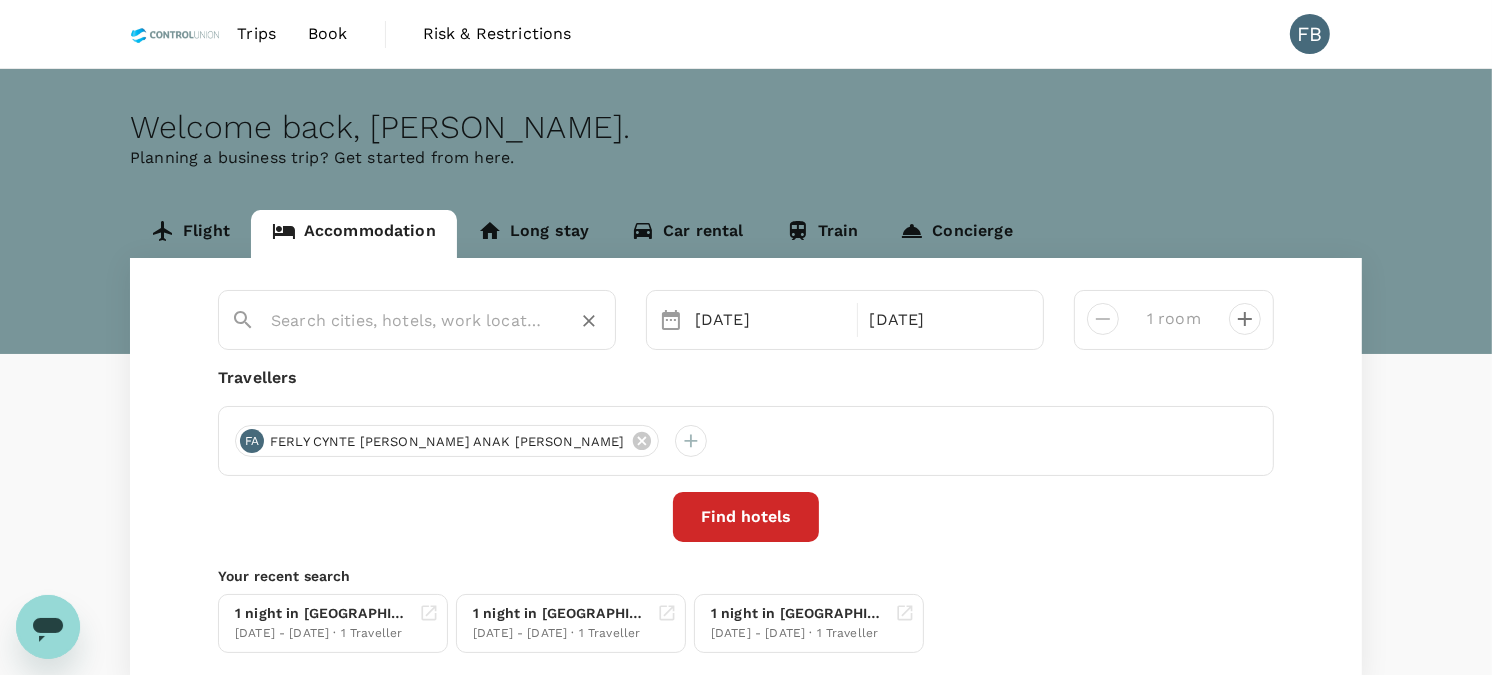 click at bounding box center [409, 320] 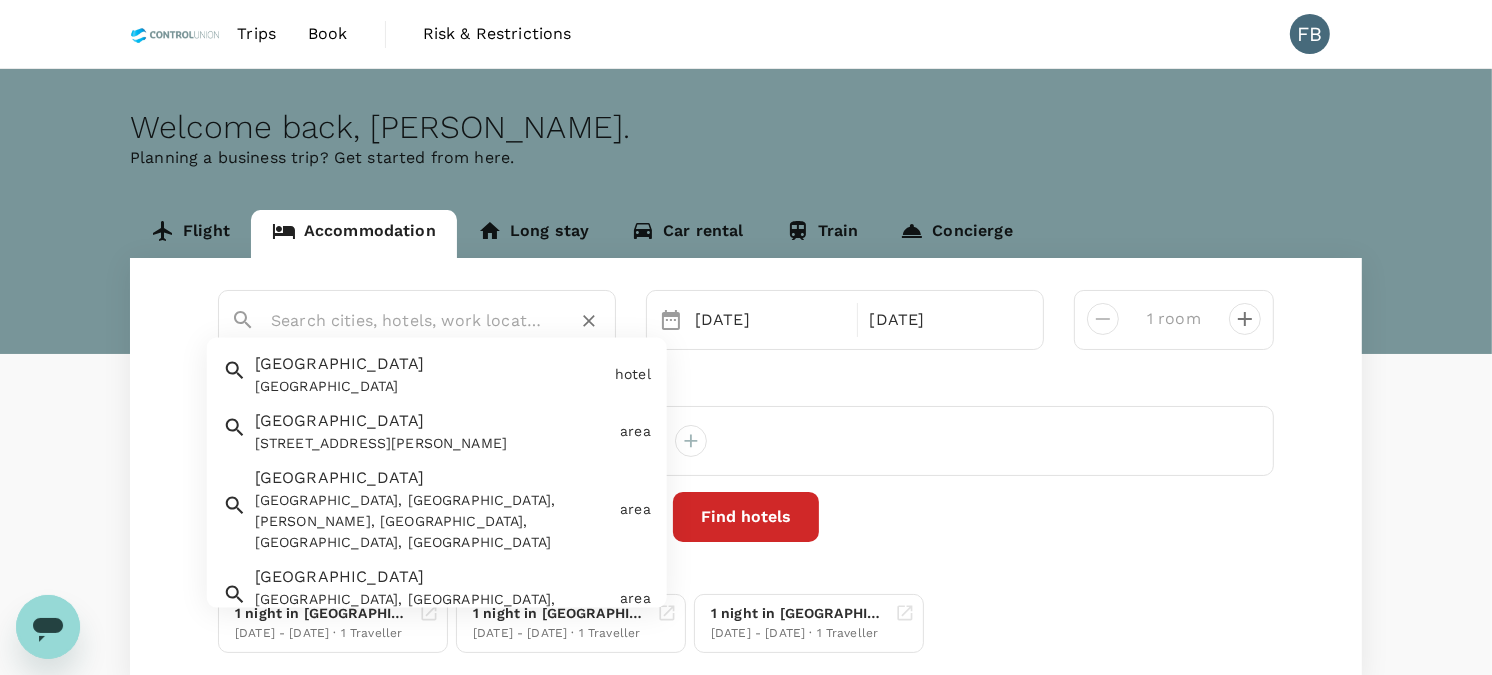 paste on "[GEOGRAPHIC_DATA]" 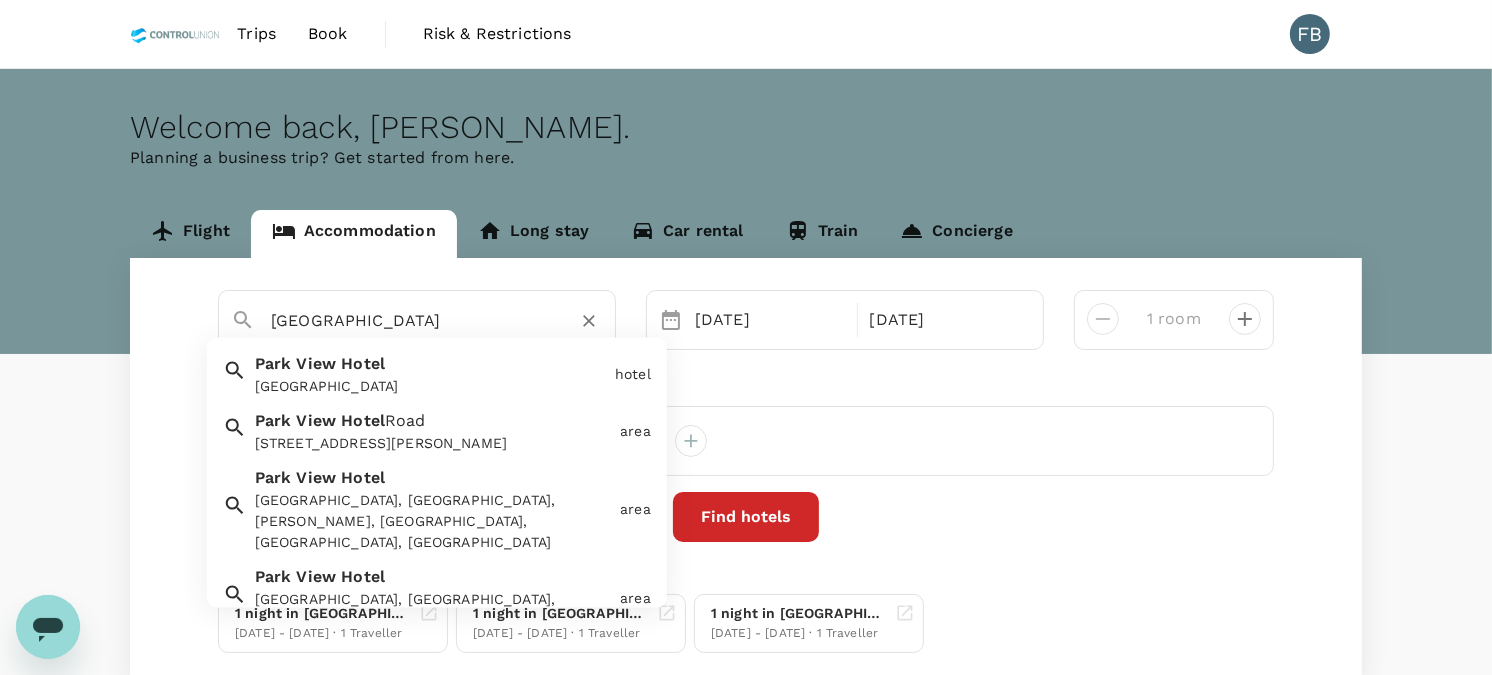 click on "[GEOGRAPHIC_DATA]" at bounding box center [431, 386] 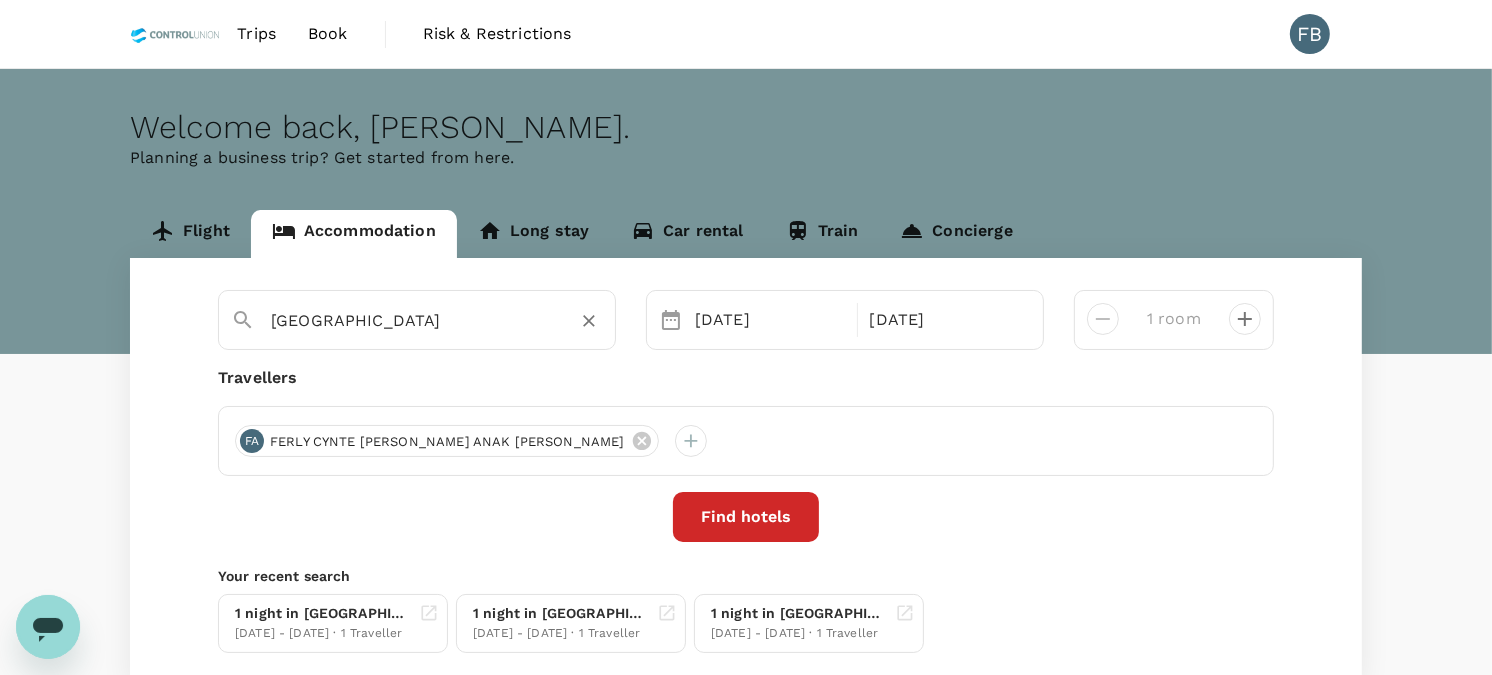 type on "[GEOGRAPHIC_DATA]" 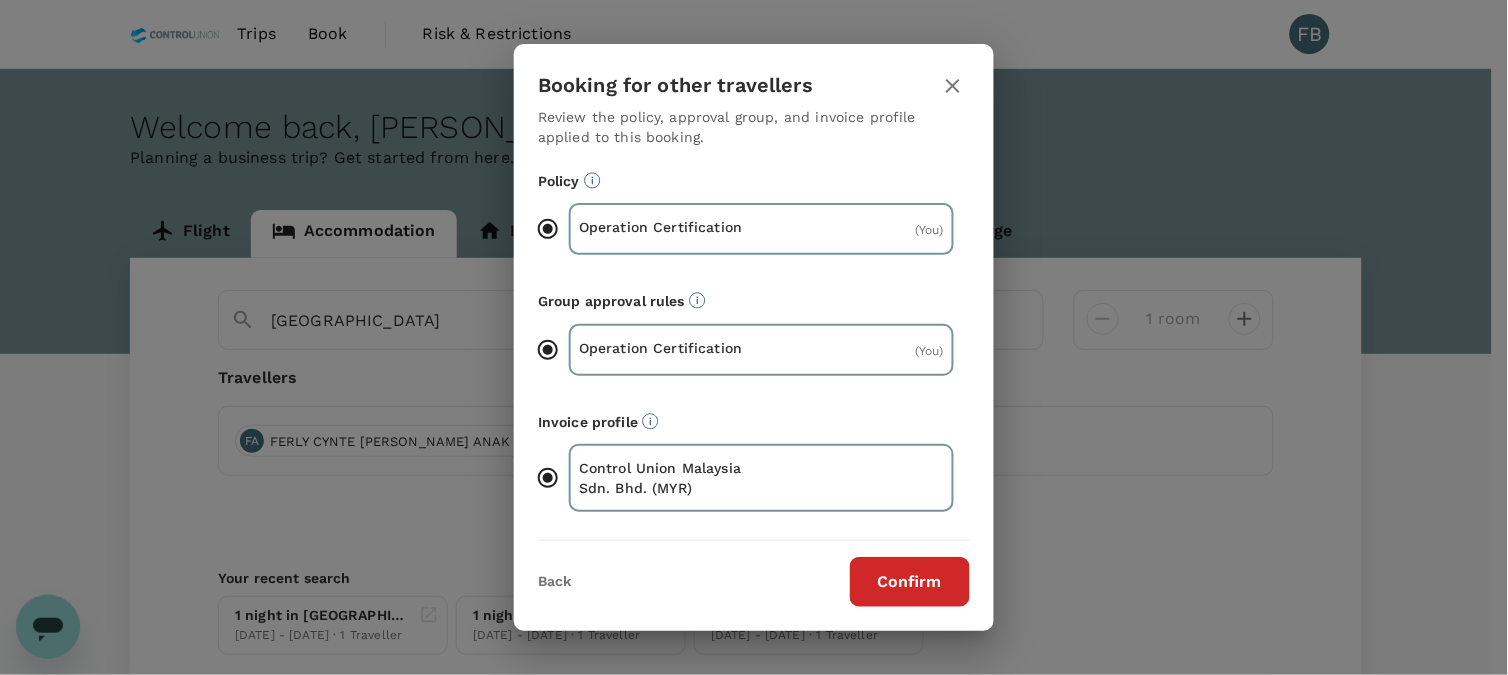 click on "Confirm" at bounding box center (910, 582) 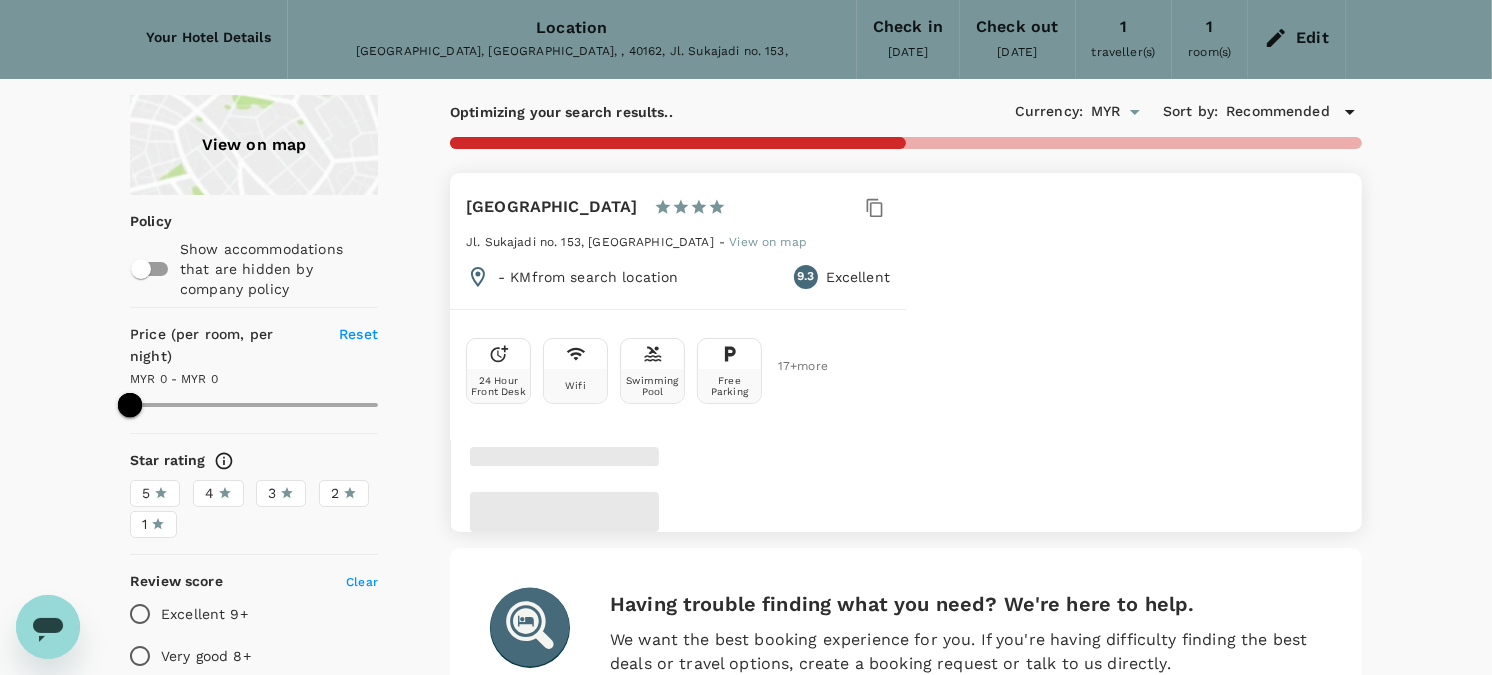 scroll, scrollTop: 111, scrollLeft: 0, axis: vertical 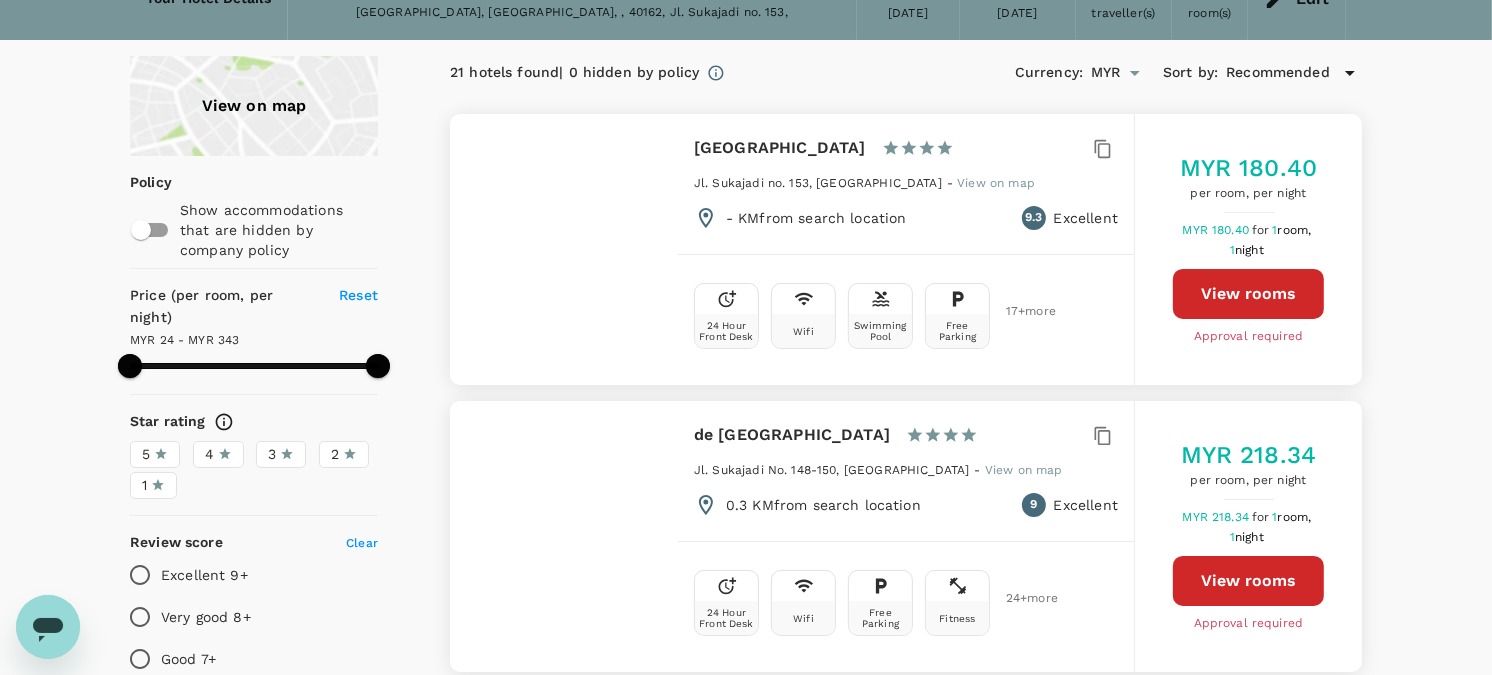 type on "343.03" 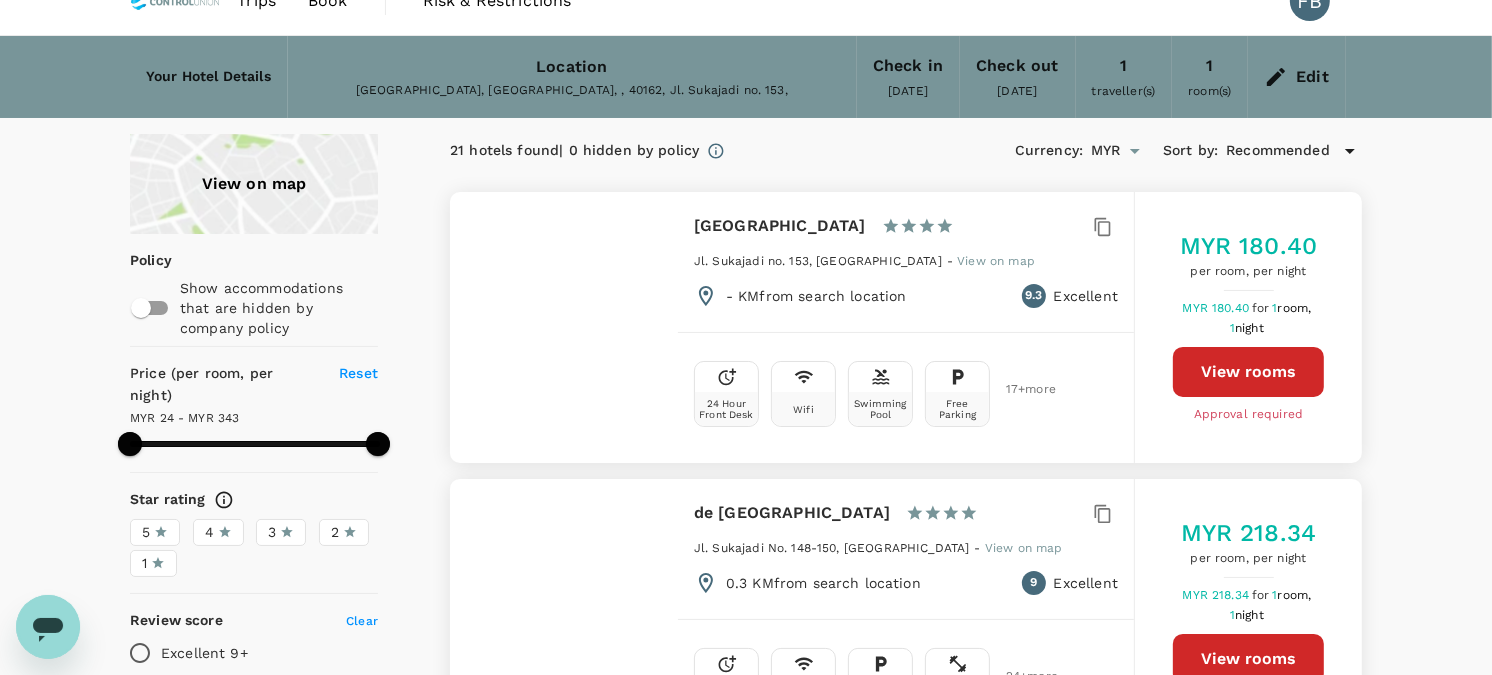 scroll, scrollTop: 0, scrollLeft: 0, axis: both 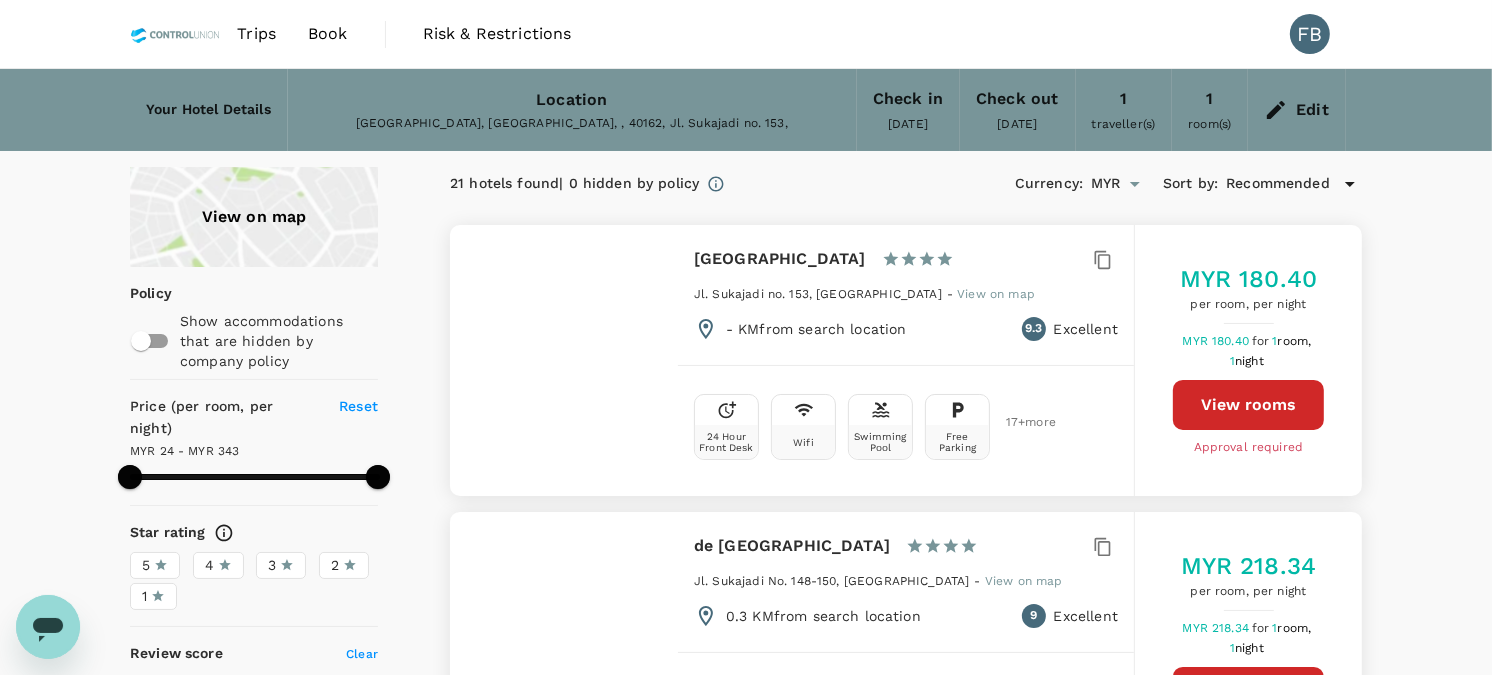 click 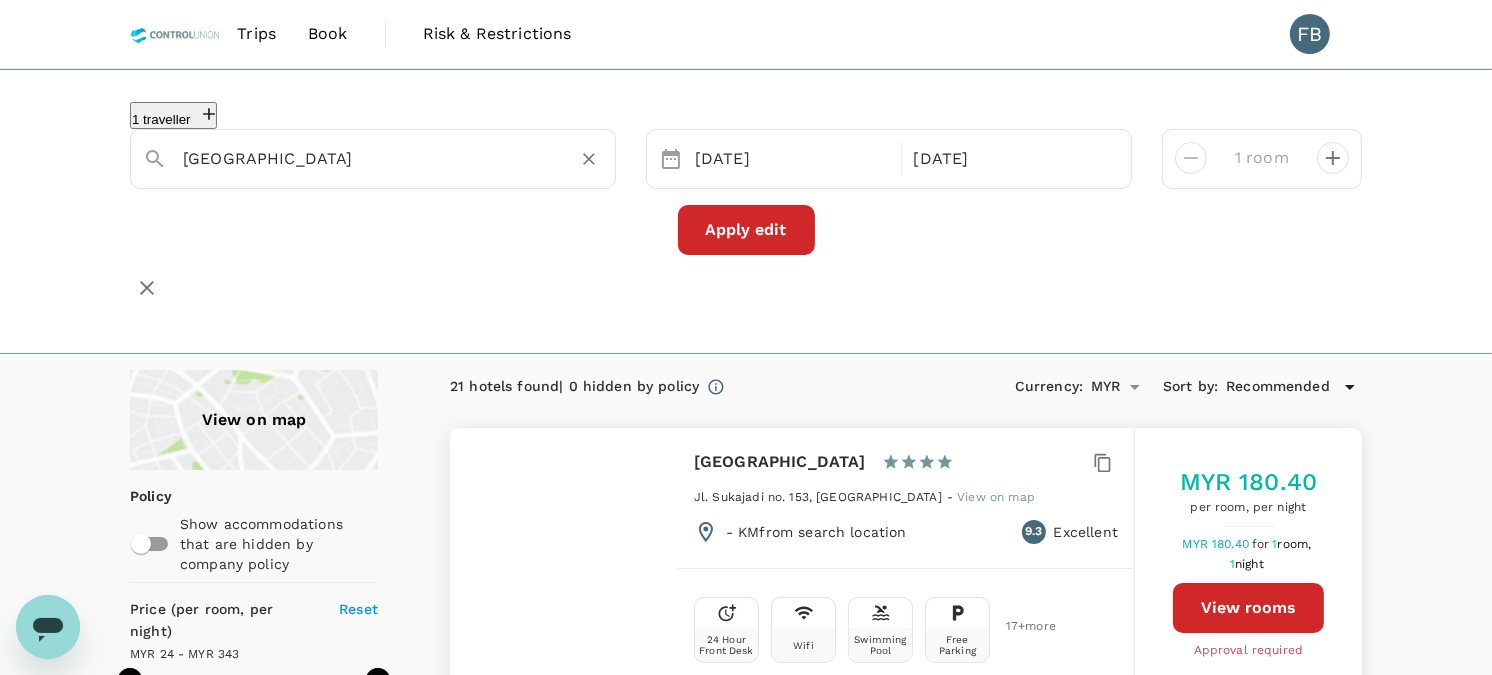 click on "[GEOGRAPHIC_DATA]" at bounding box center [365, 158] 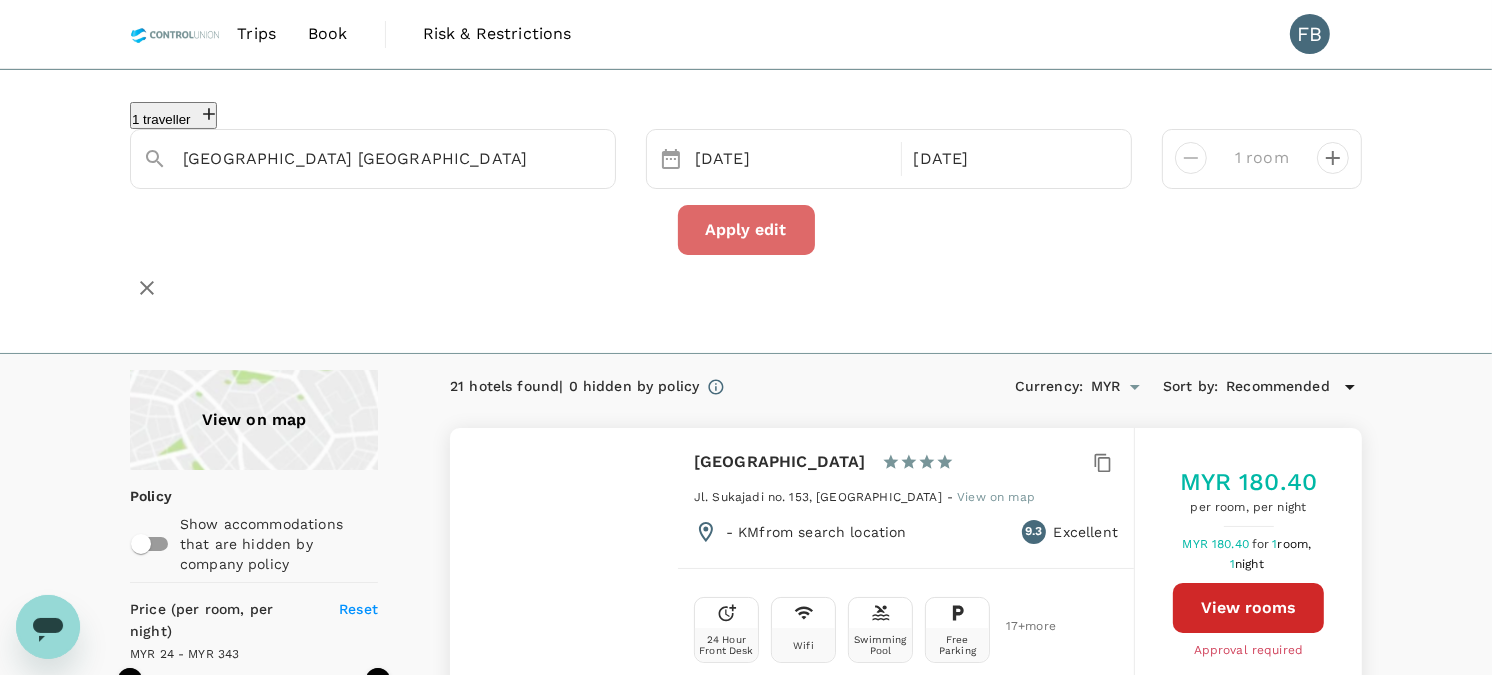 type on "[GEOGRAPHIC_DATA]" 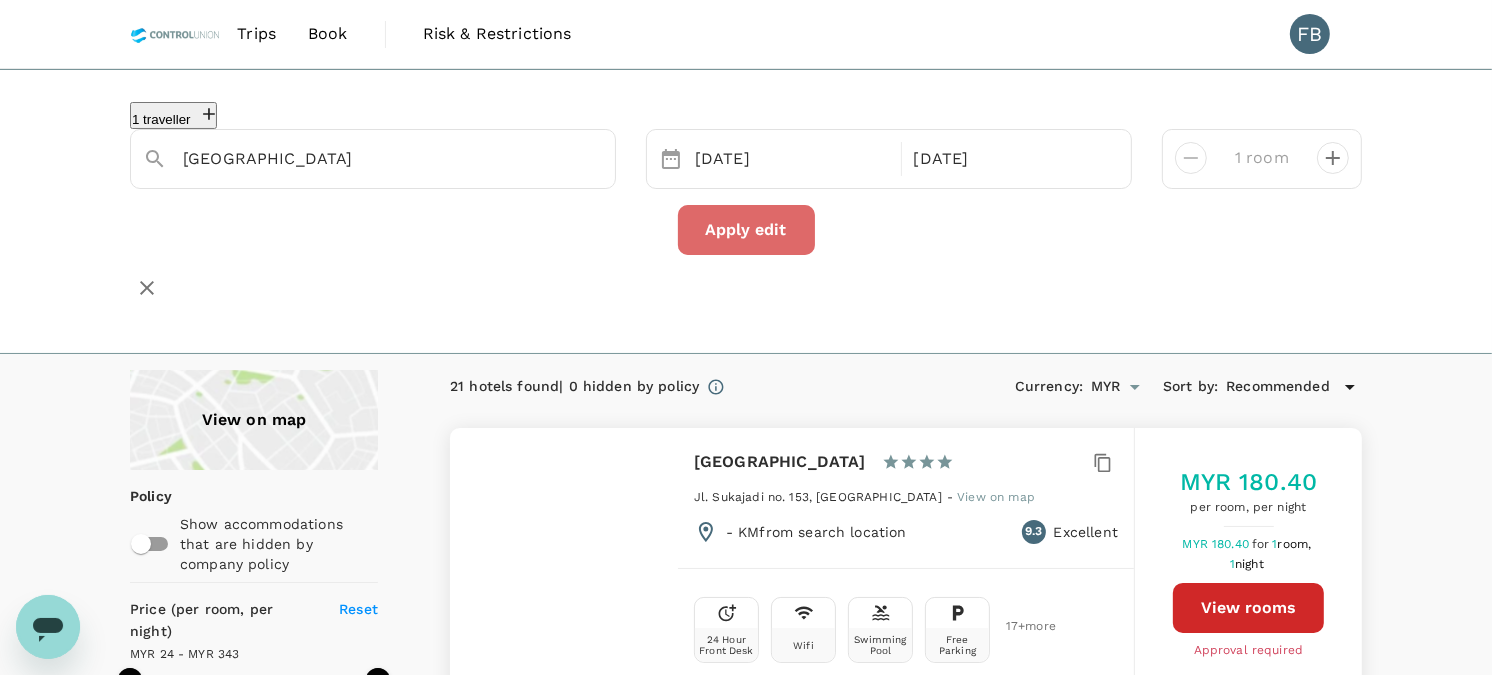 click on "Apply edit" at bounding box center (746, 230) 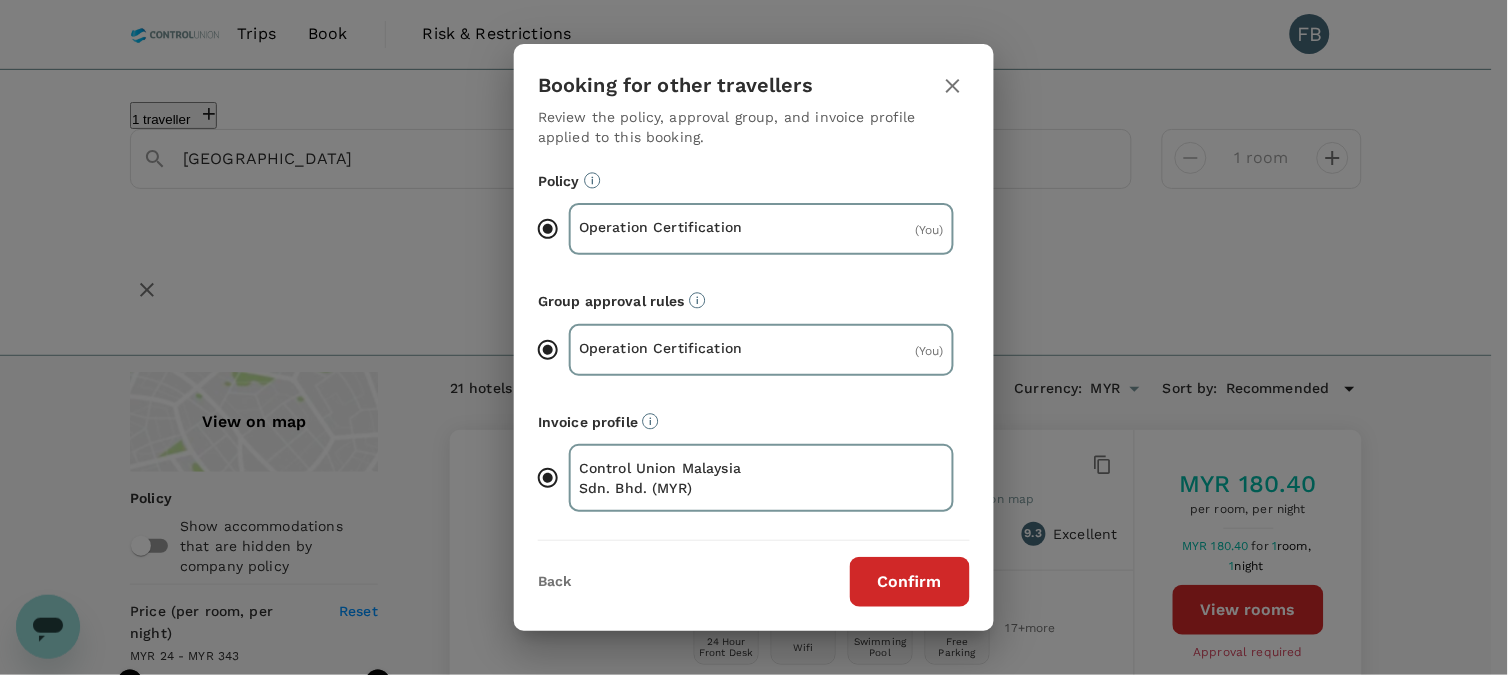 type on "343.03" 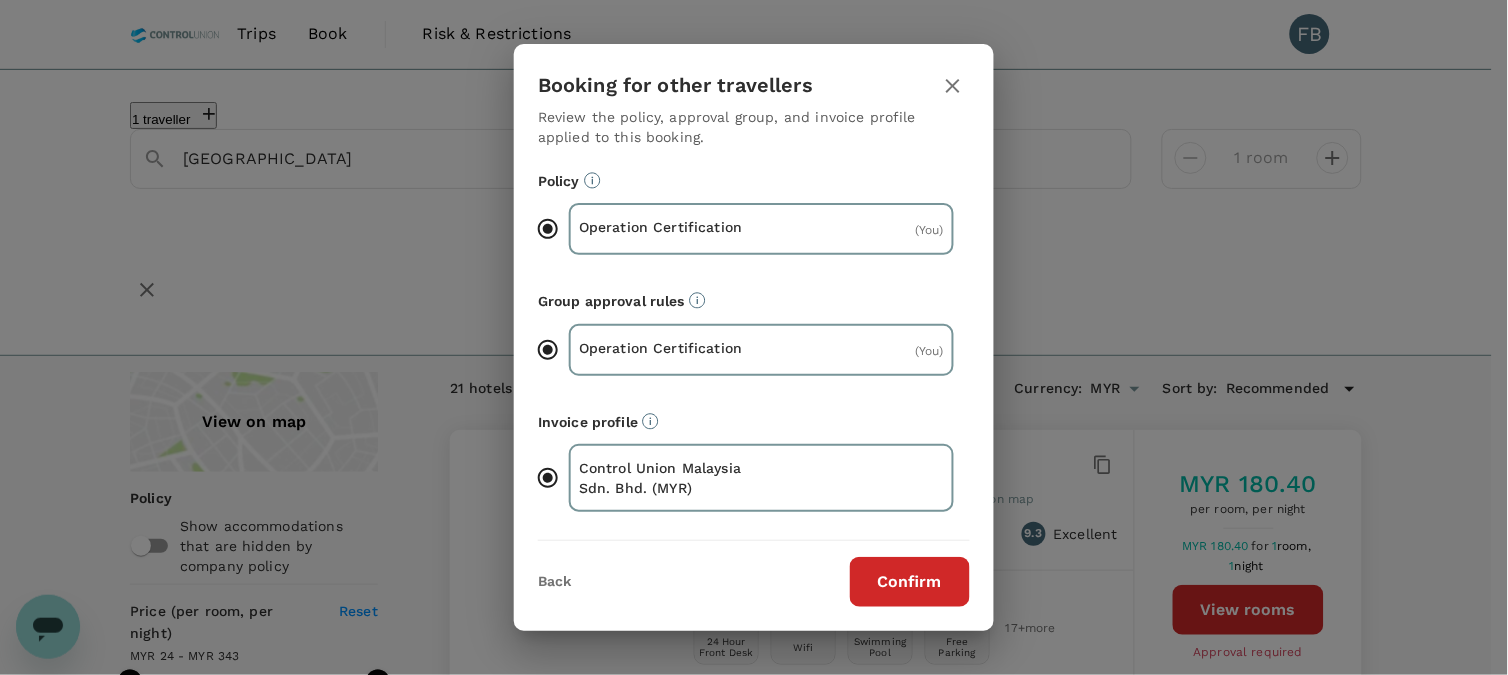 click on "Confirm" at bounding box center [910, 582] 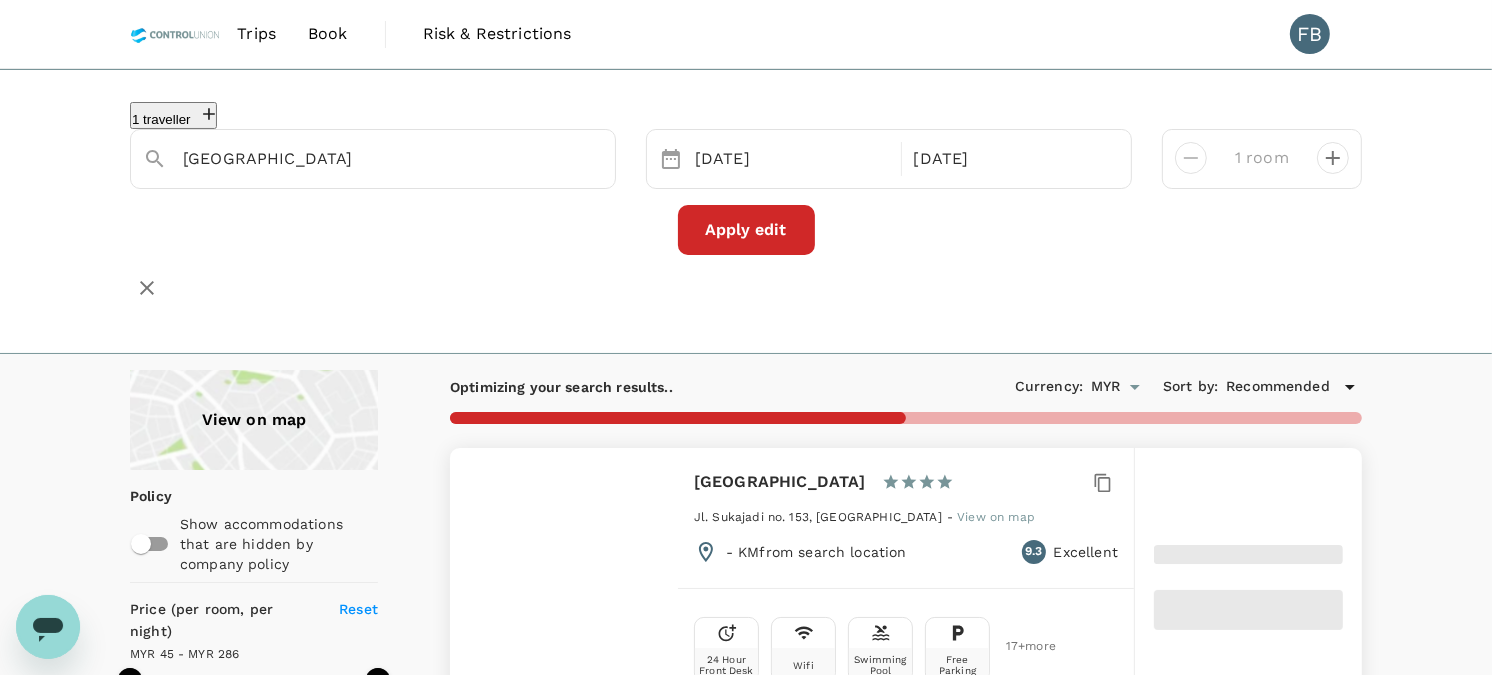 type on "285.19" 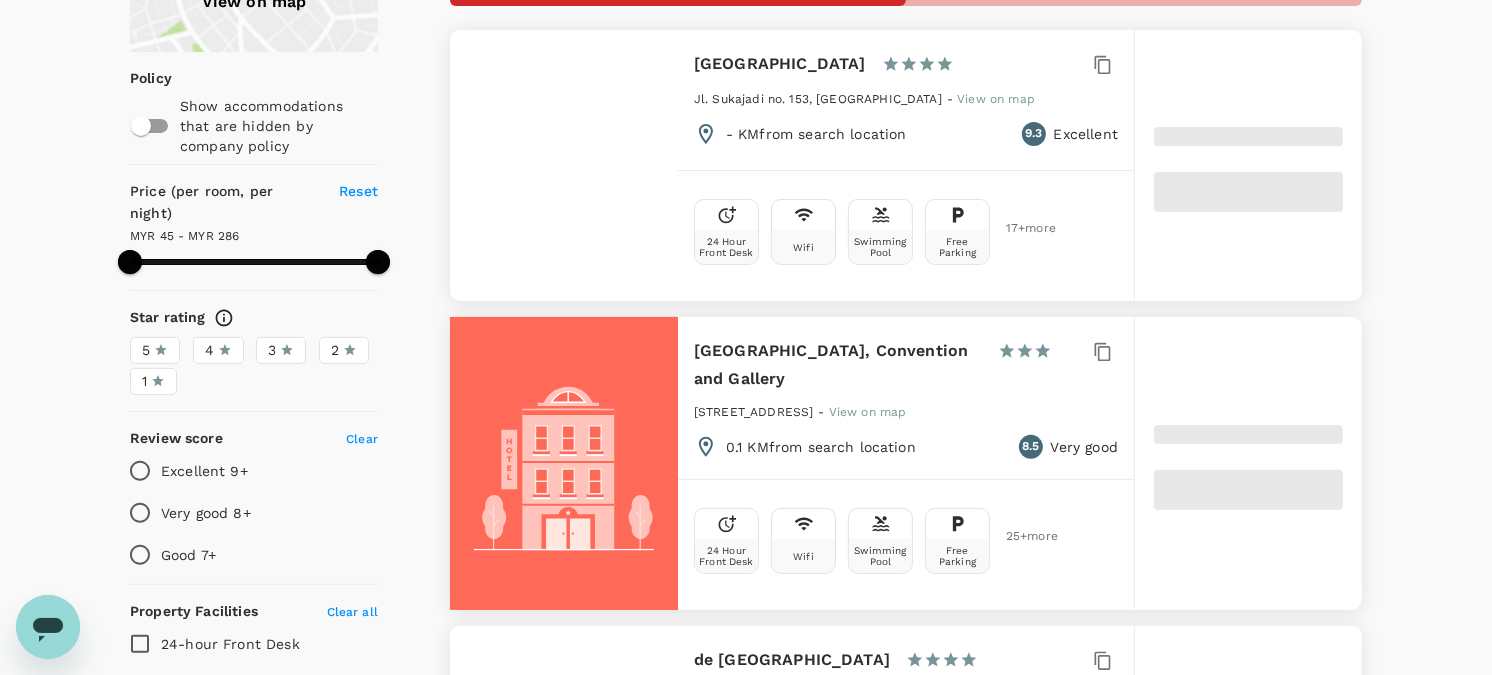 scroll, scrollTop: 444, scrollLeft: 0, axis: vertical 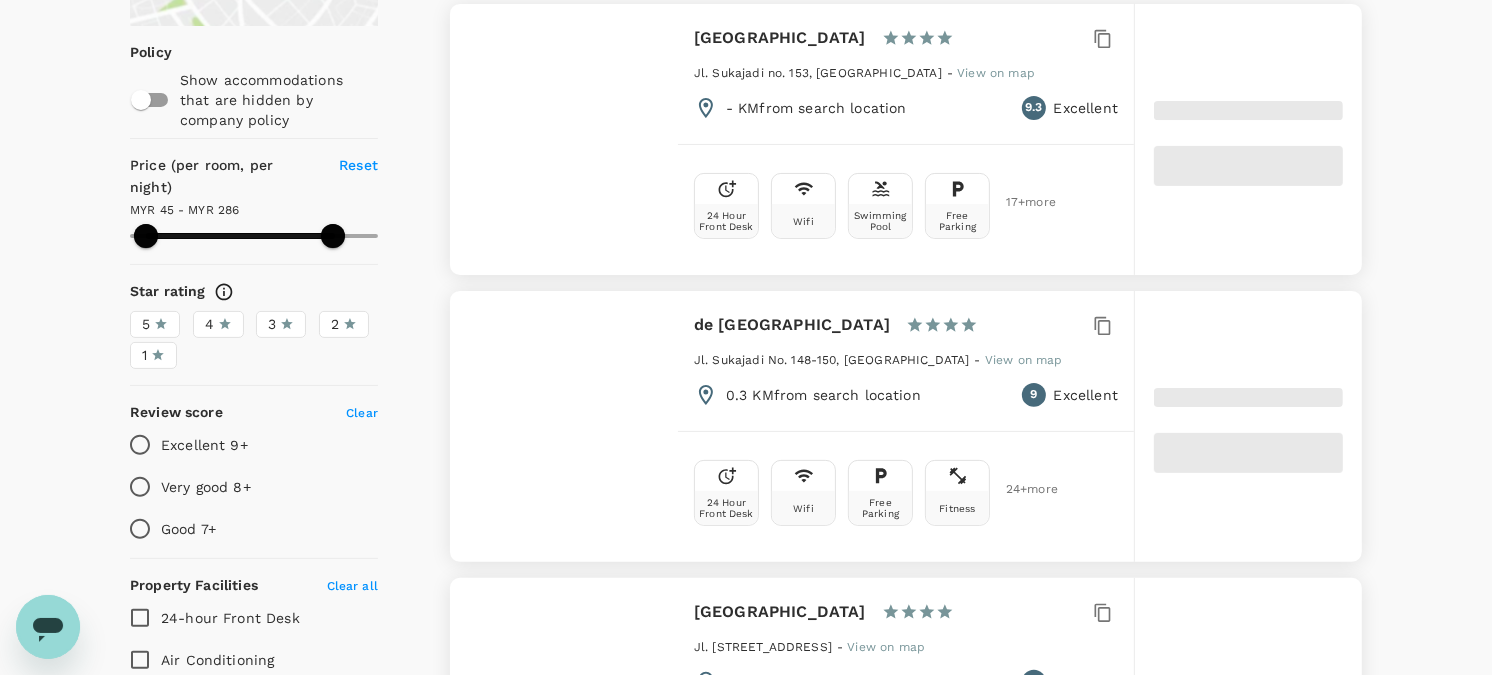 type on "45.03" 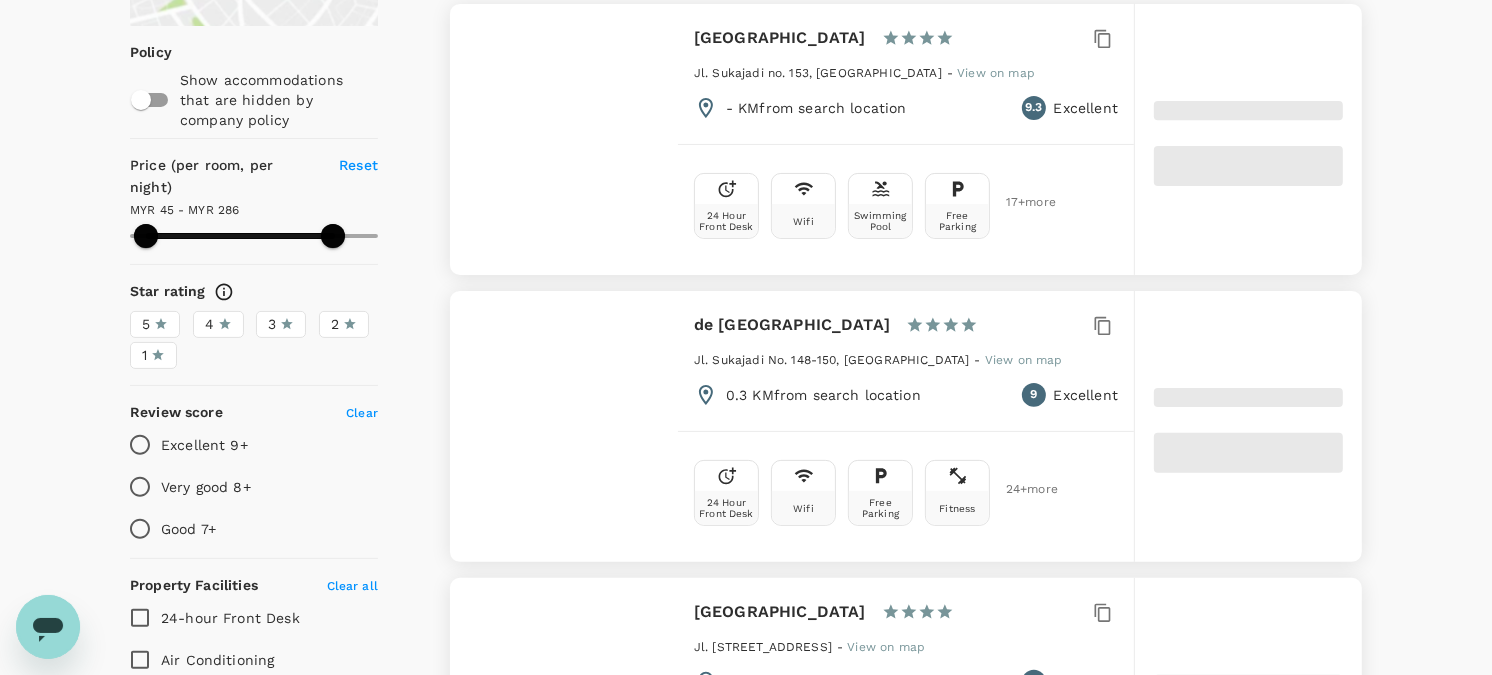 type on "286.03" 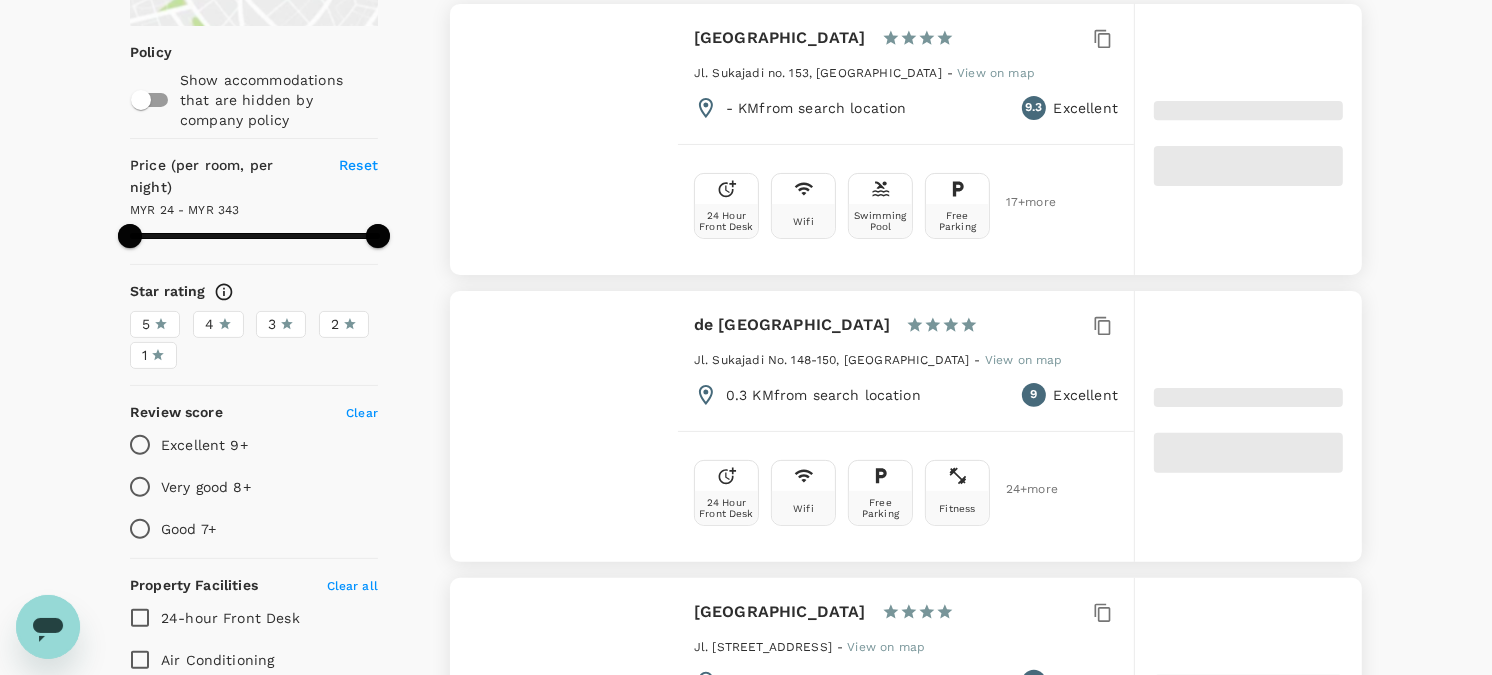 type on "24.03" 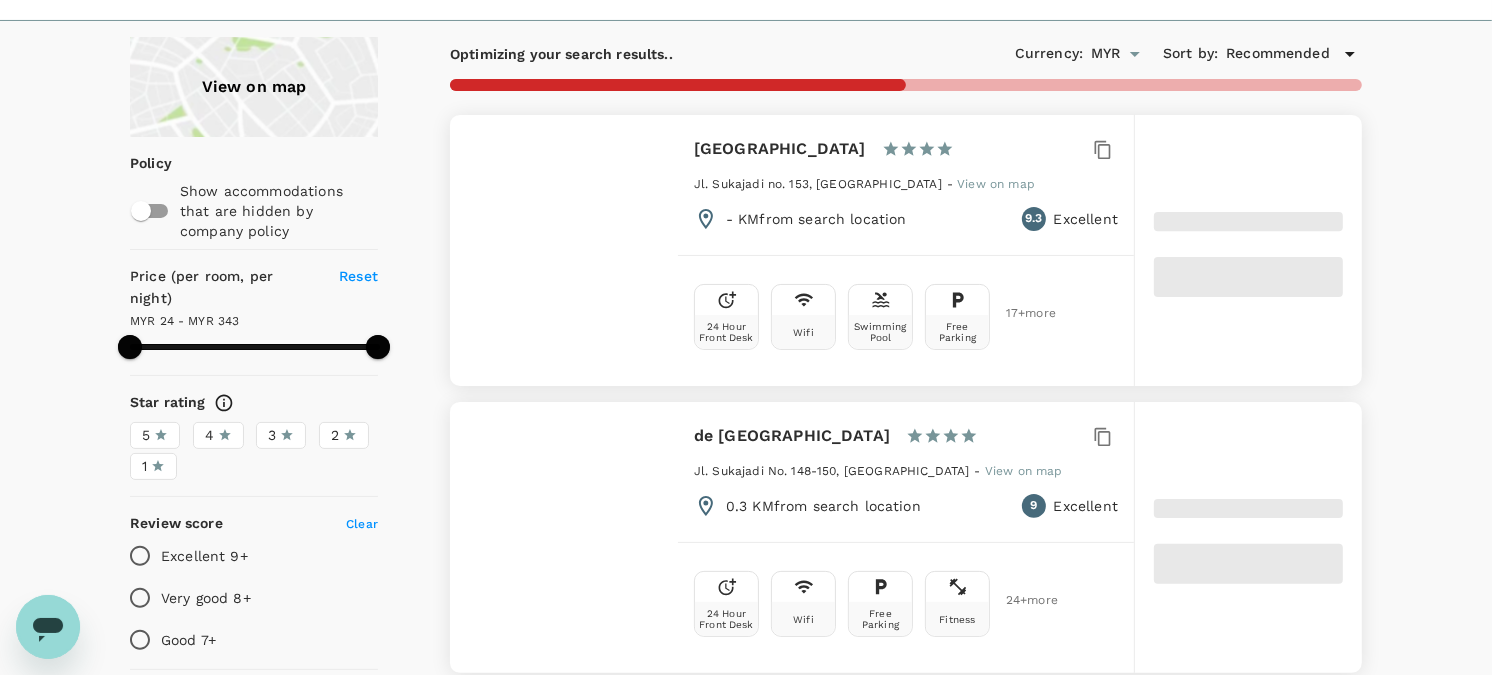 scroll, scrollTop: 0, scrollLeft: 0, axis: both 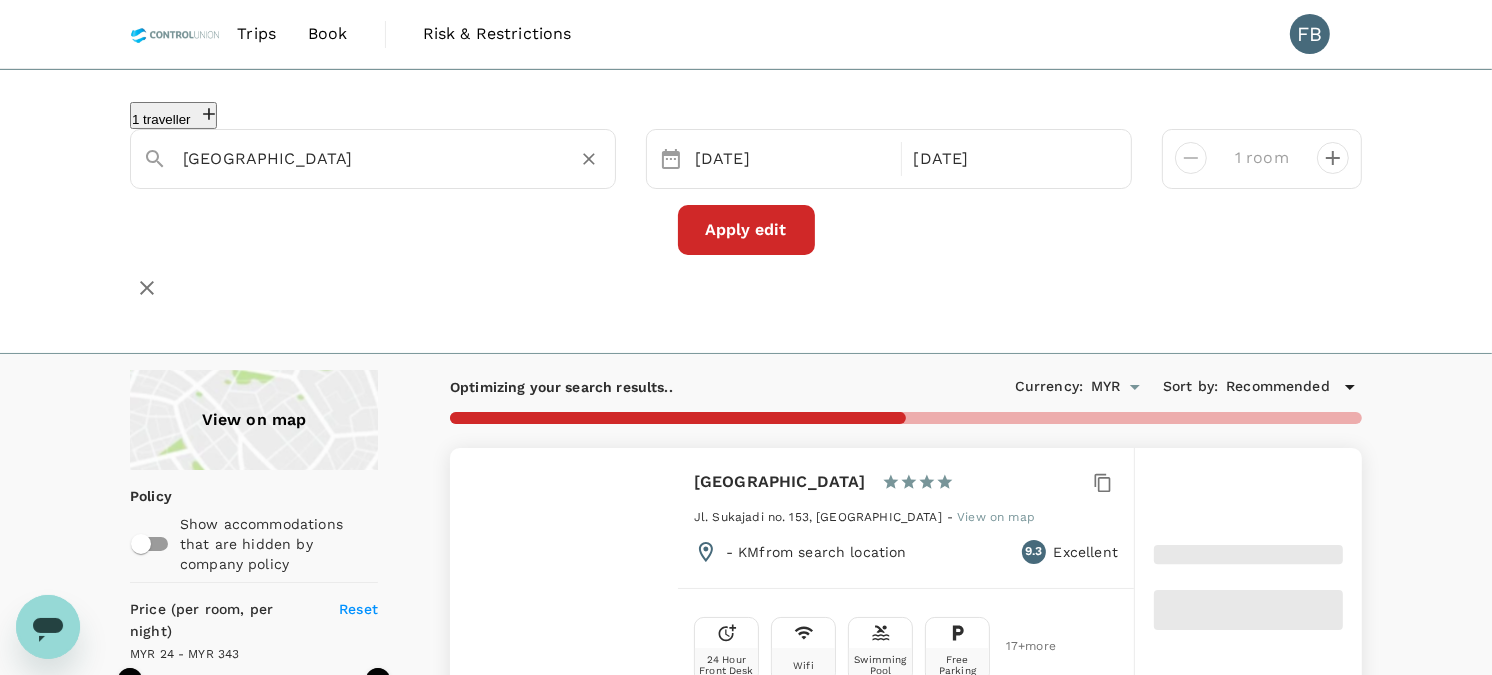 click on "[GEOGRAPHIC_DATA]" at bounding box center (365, 158) 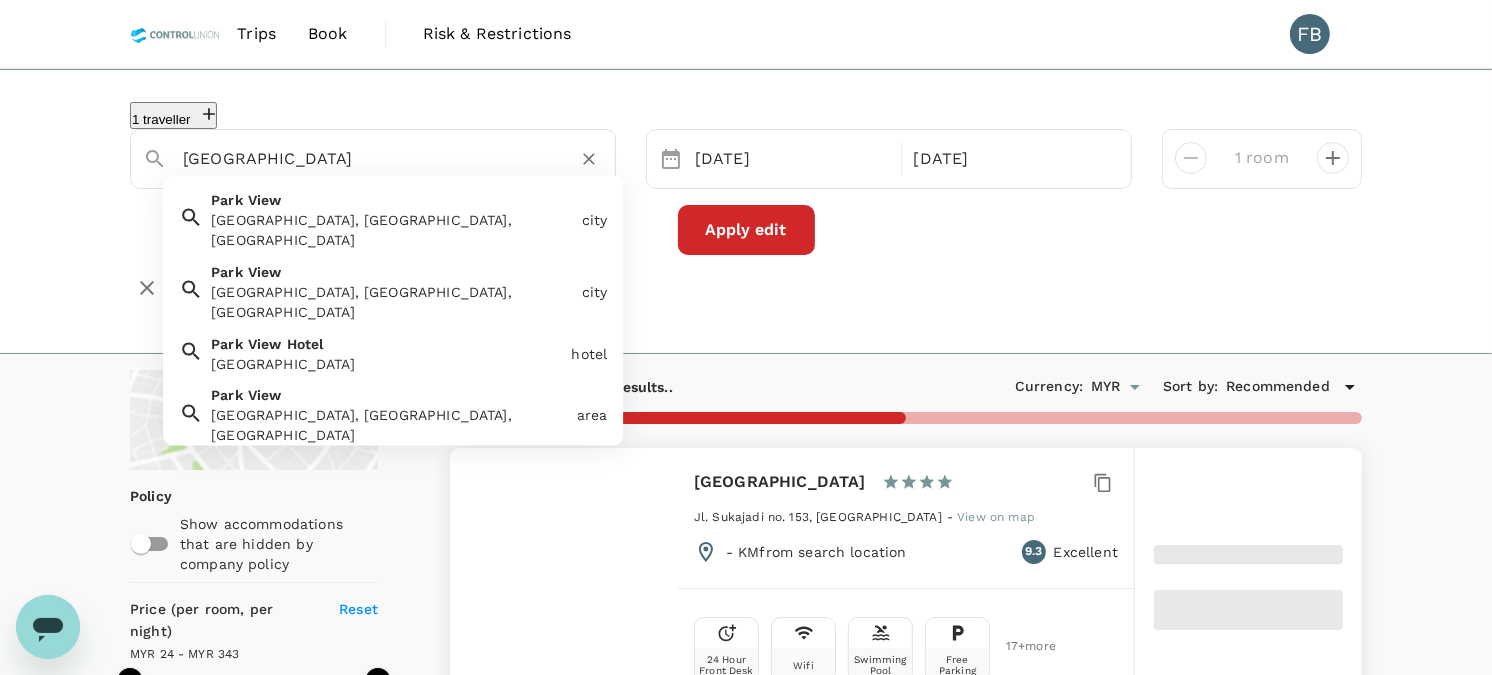click on "[GEOGRAPHIC_DATA]" at bounding box center (365, 158) 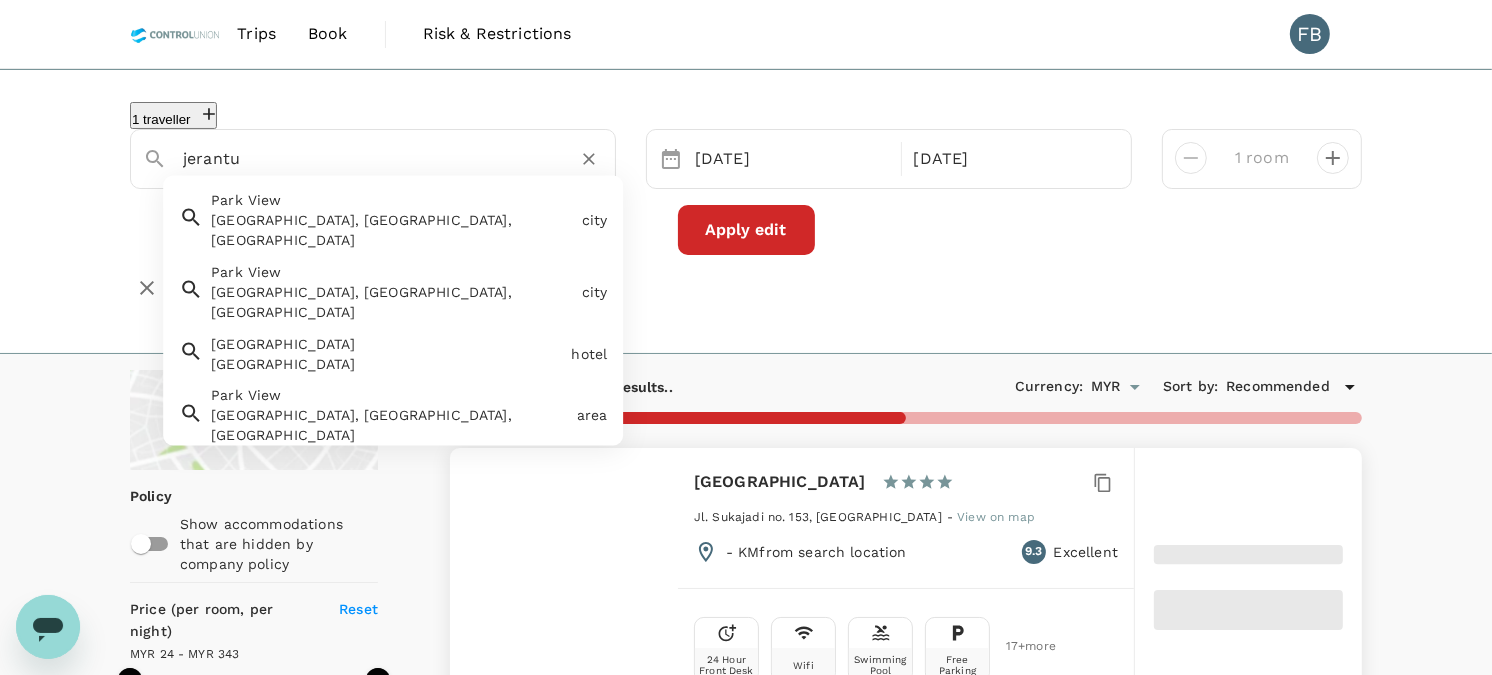 type on "jerantut" 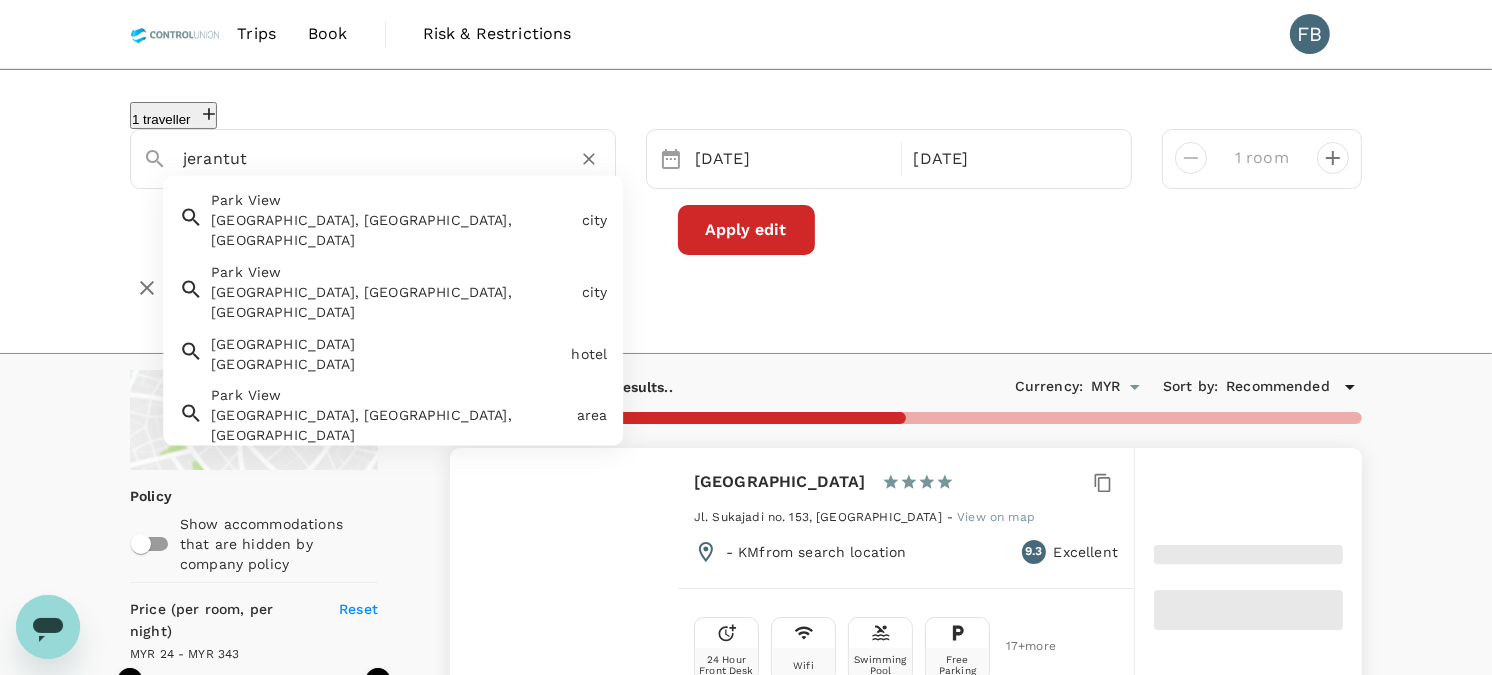 type on "343.03" 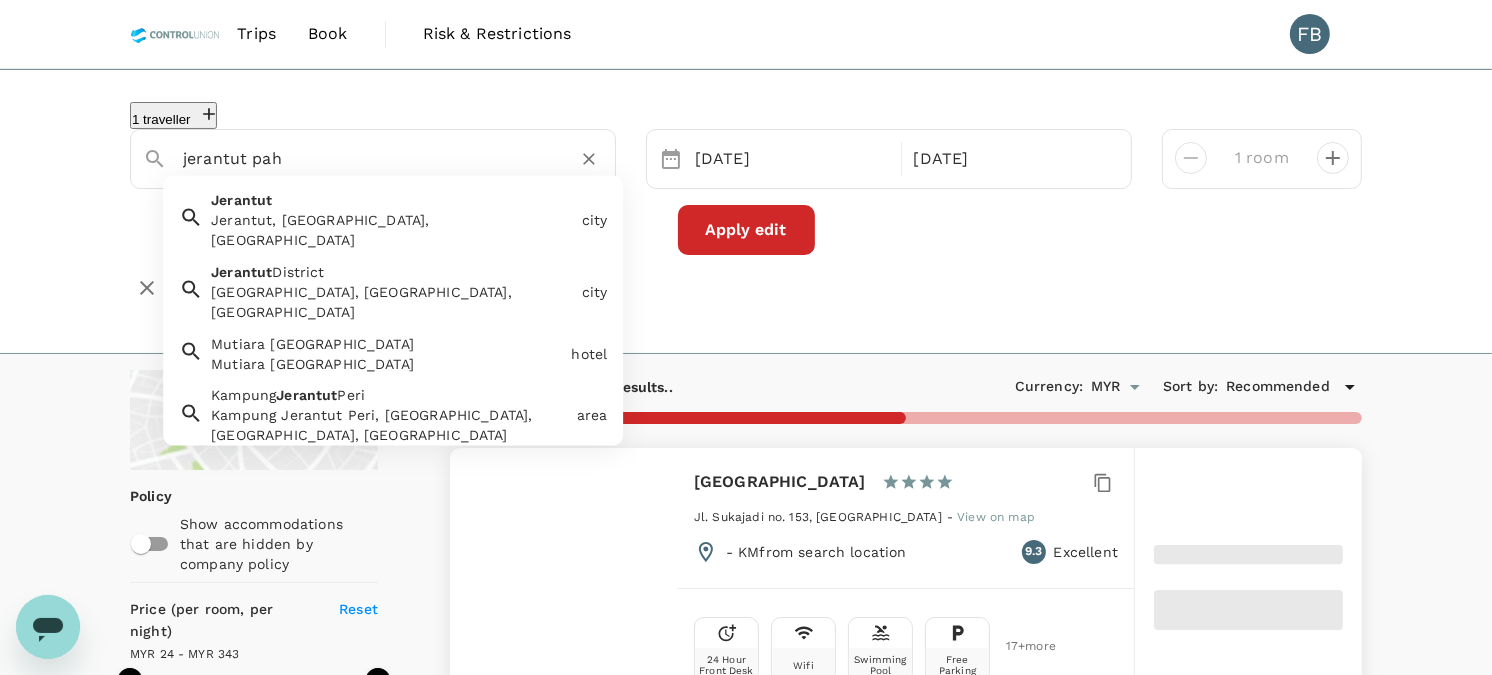 type on "jerantut paha" 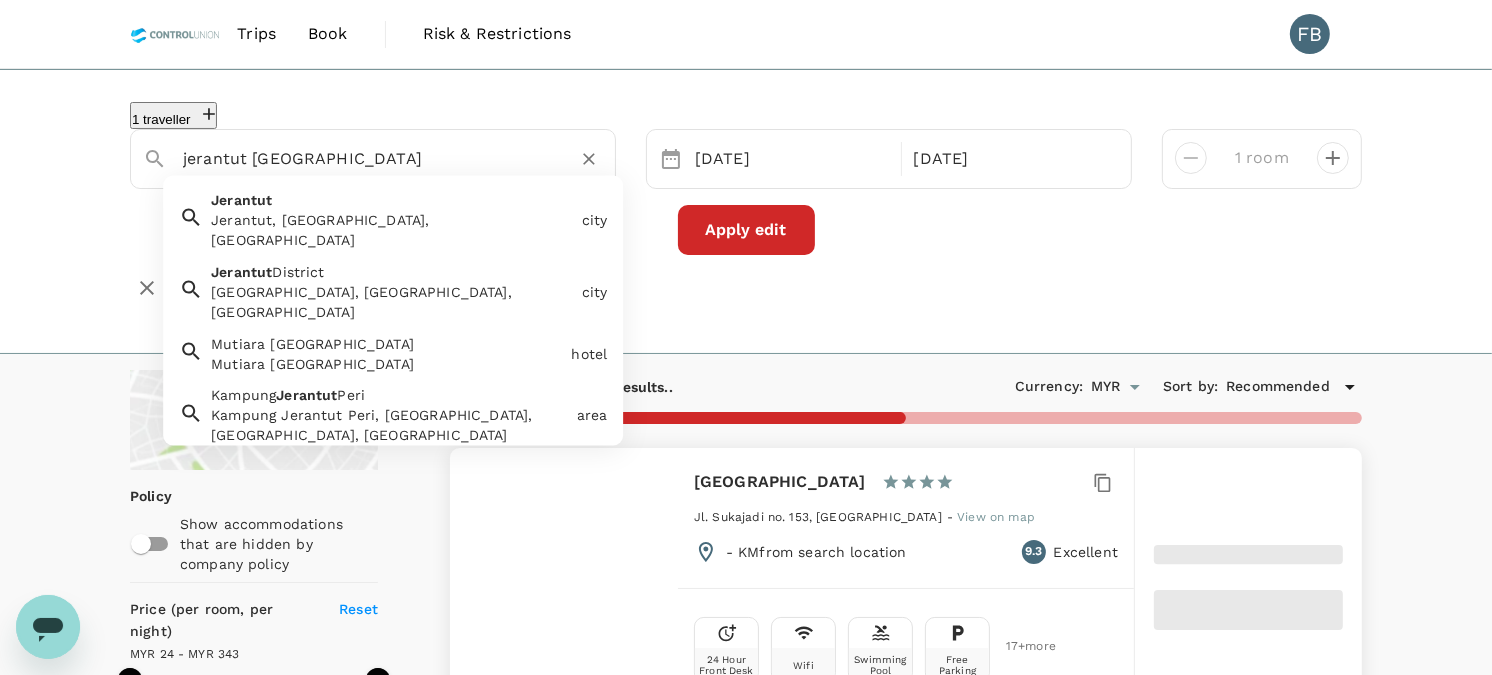 type on "Jerantut" 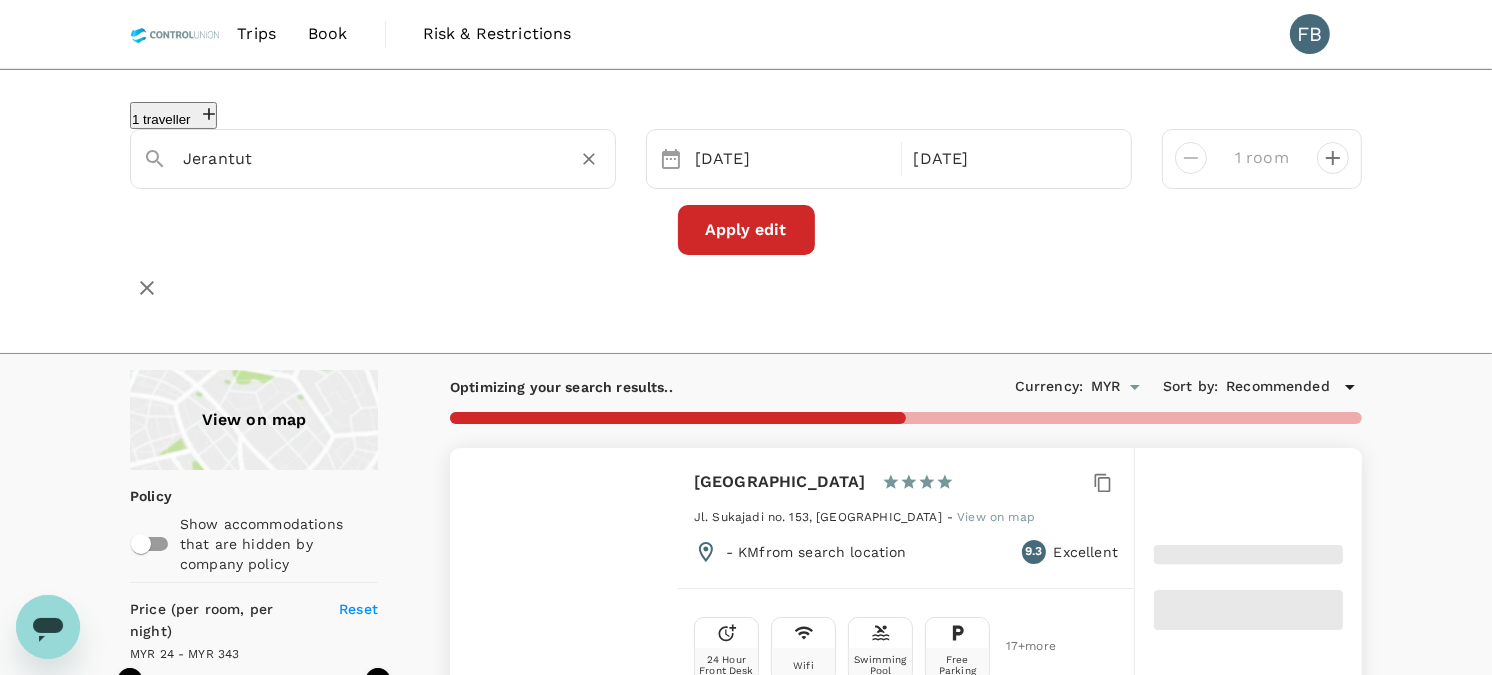 type on "343.03" 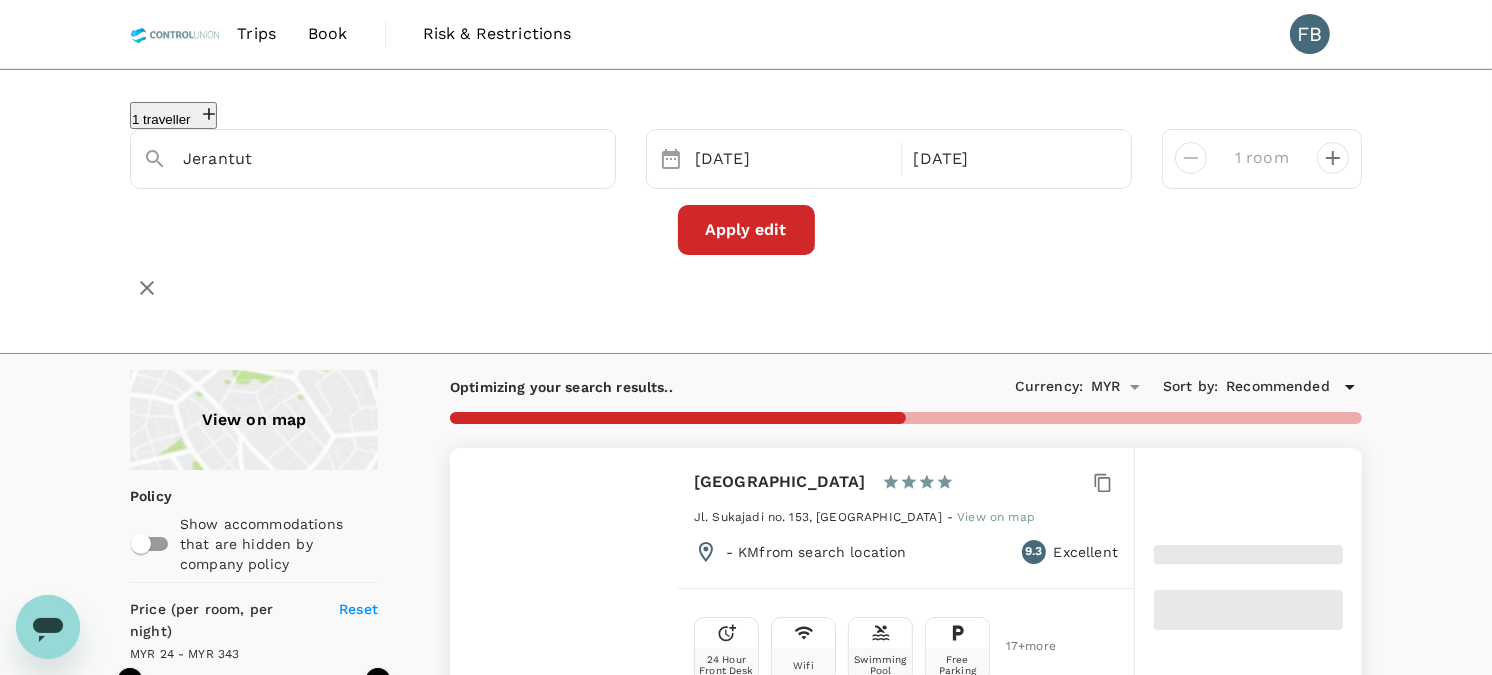 click on "Apply edit" at bounding box center (746, 230) 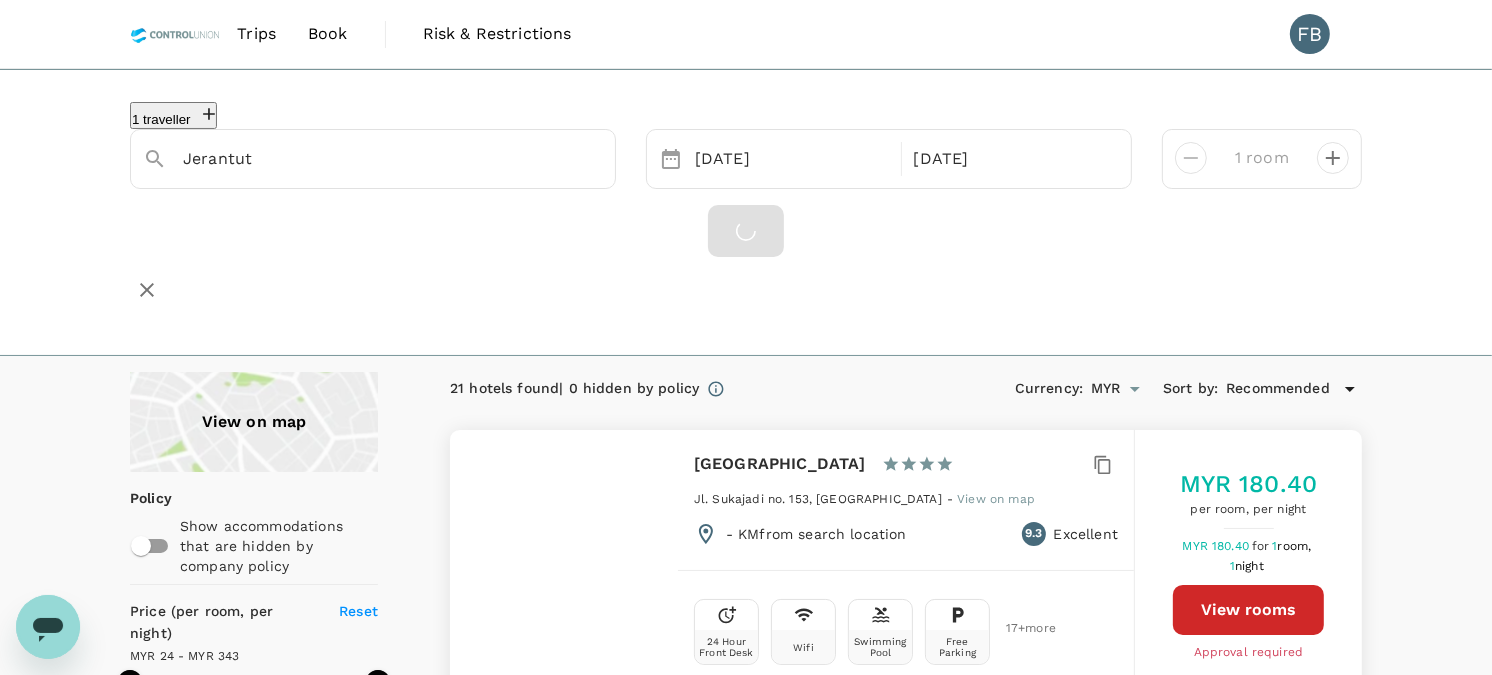 type on "343.03" 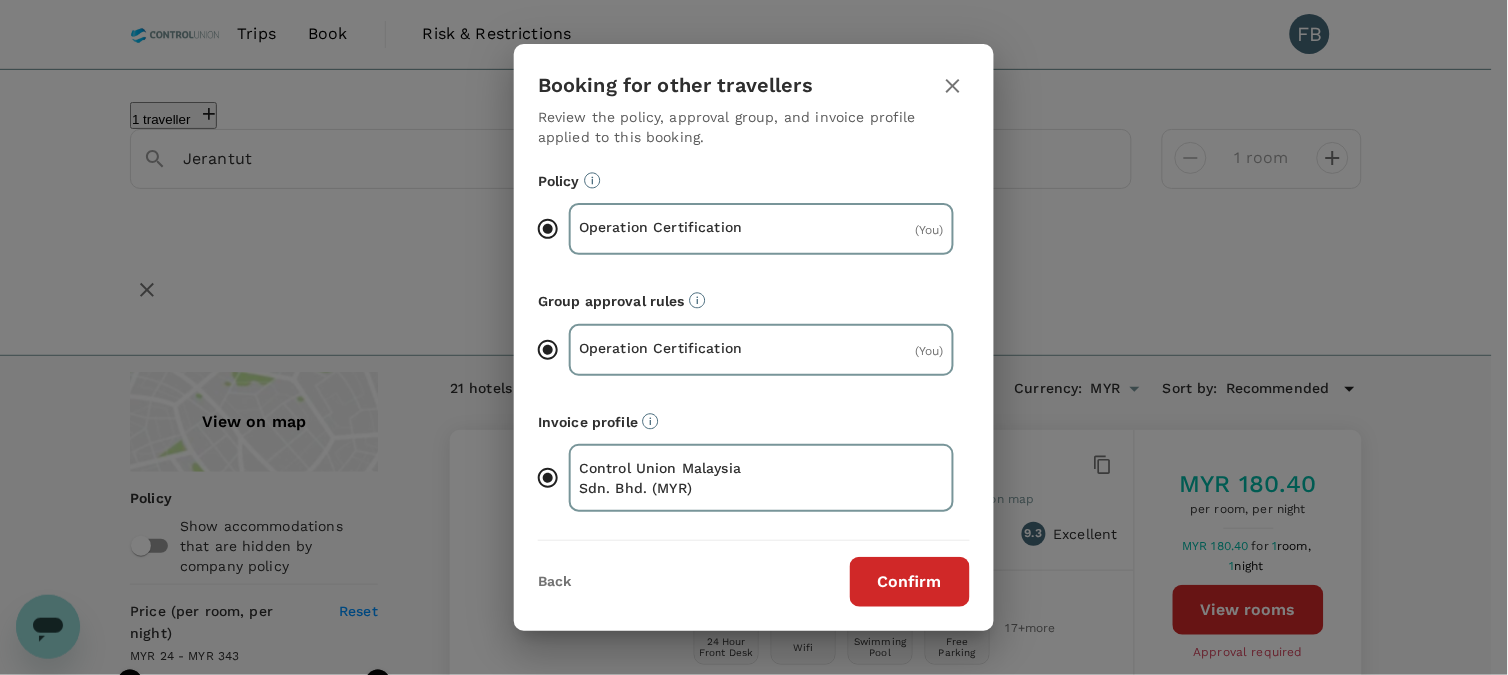 click on "Confirm" at bounding box center (910, 582) 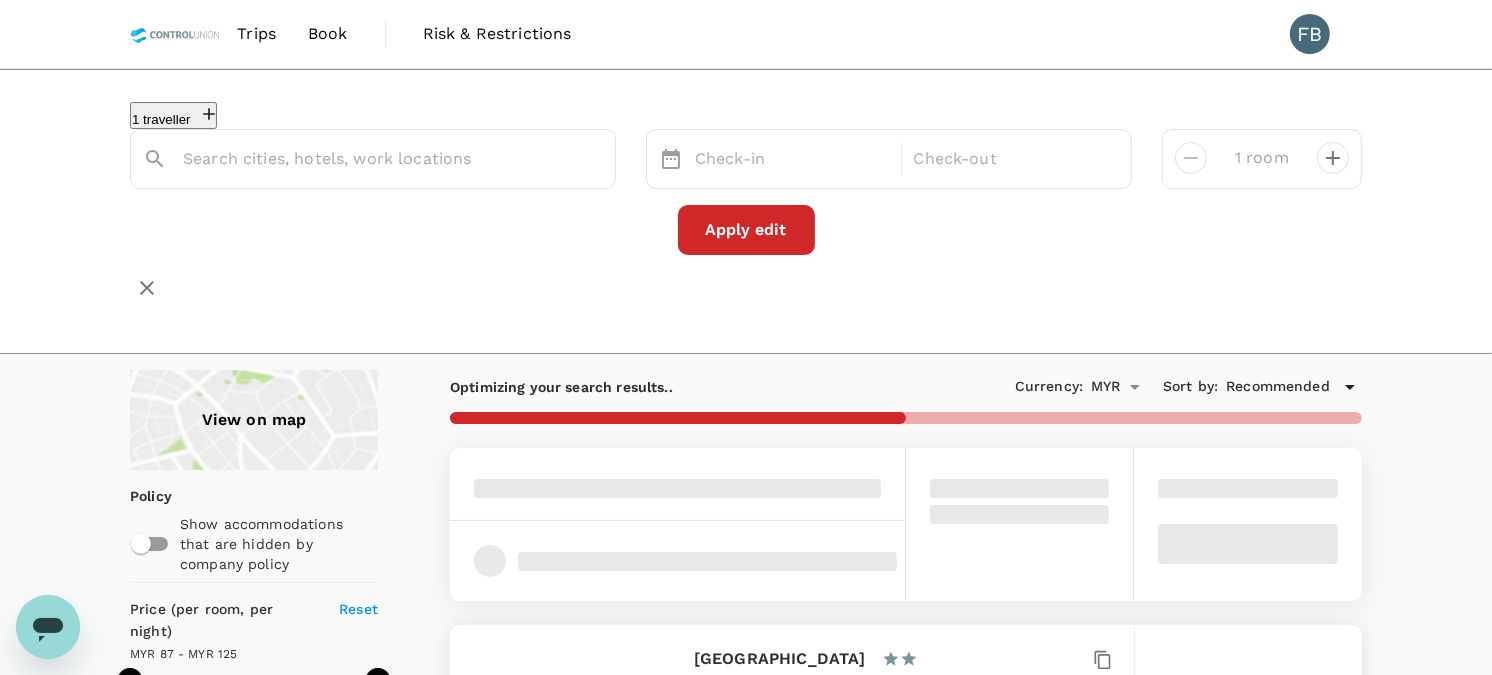 type on "Jerantut" 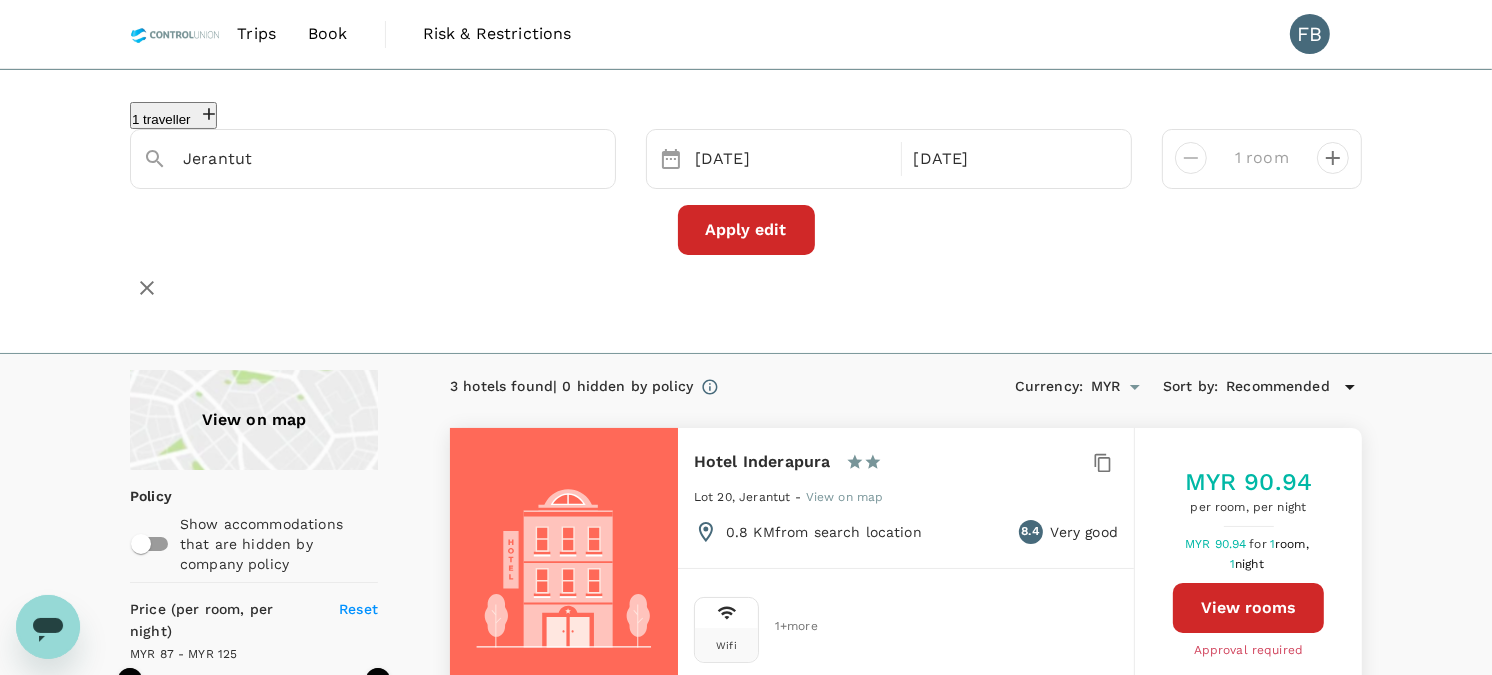 type on "124.67" 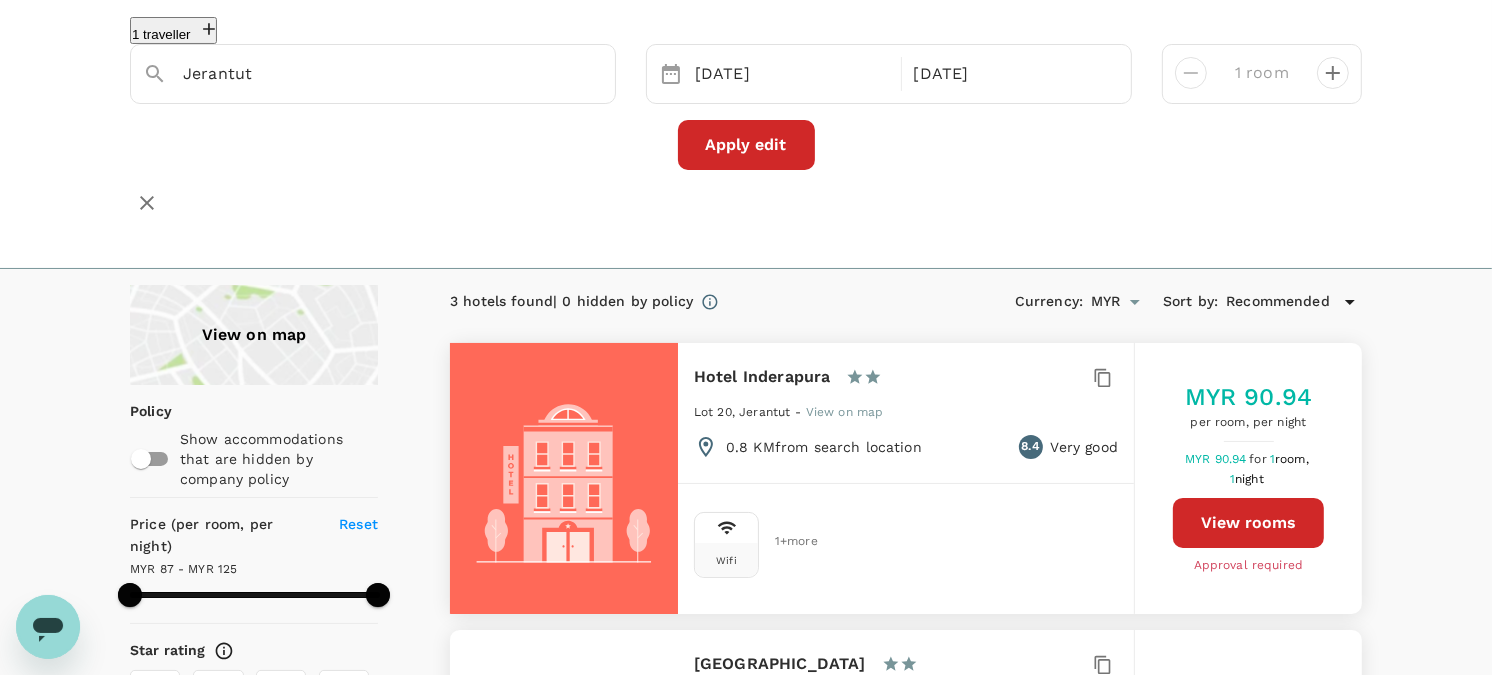 scroll, scrollTop: 0, scrollLeft: 0, axis: both 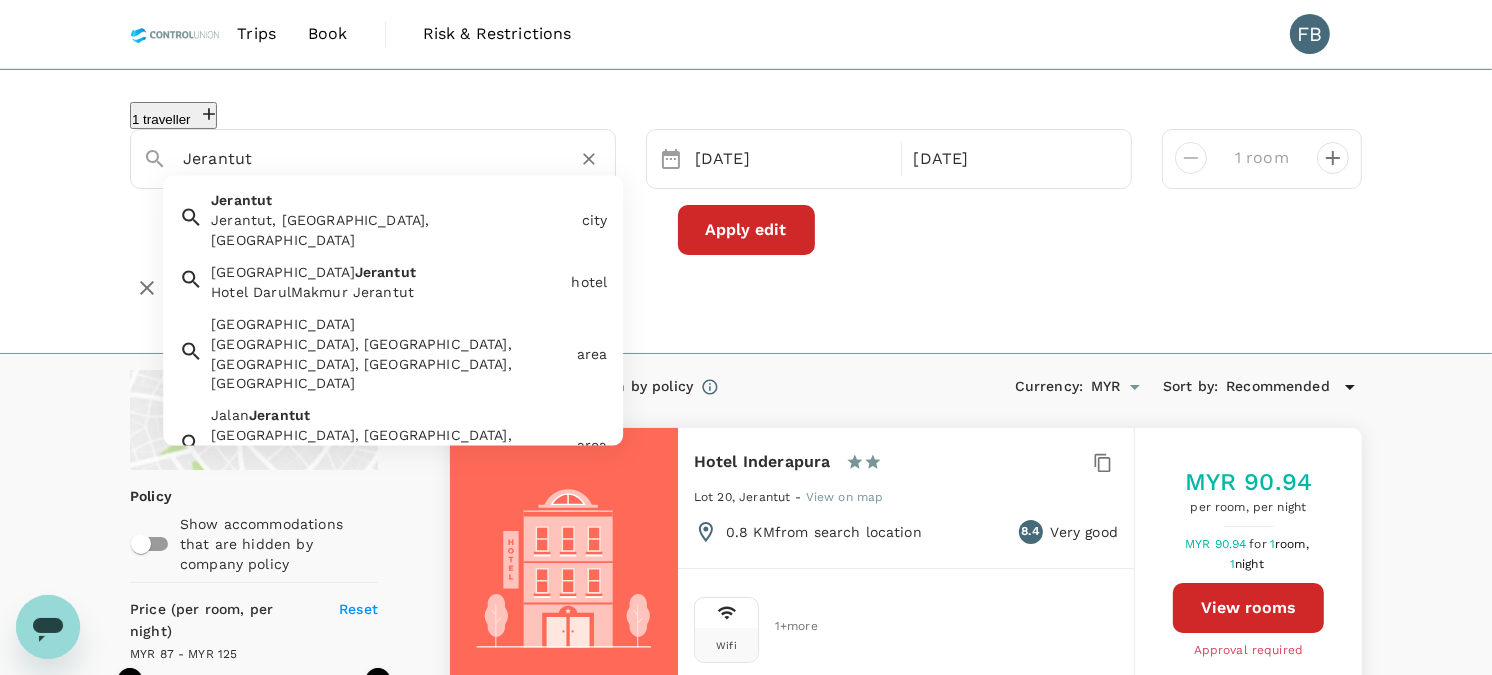 click on "Jerantut" at bounding box center [365, 158] 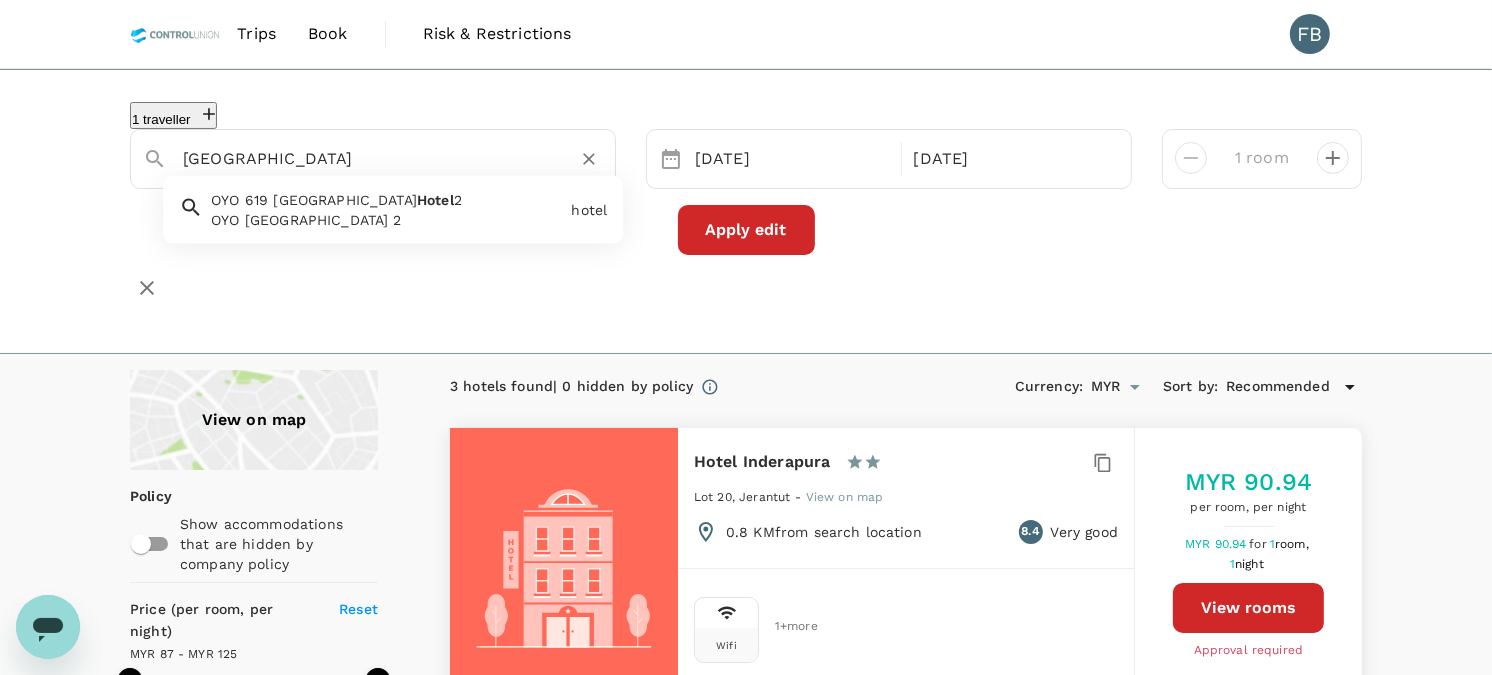 type on "Jerantut" 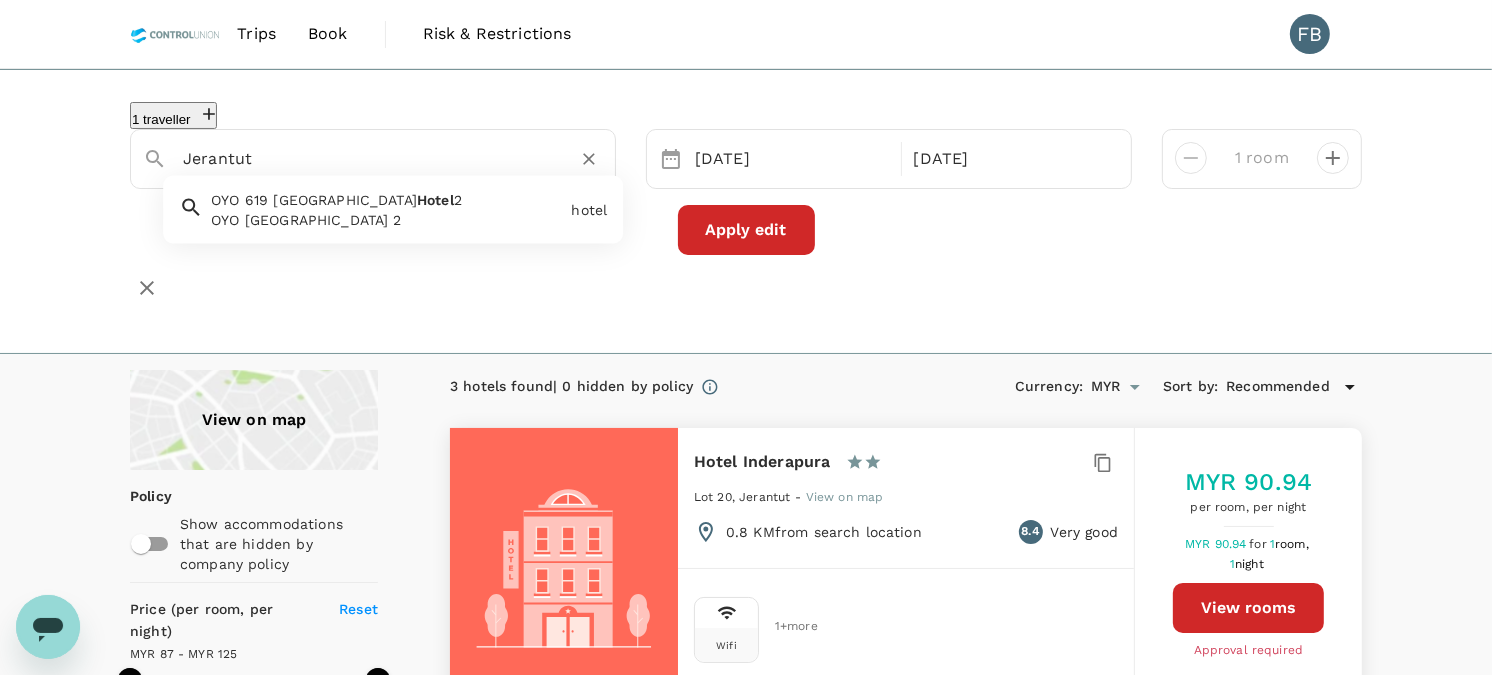 click on "Apply edit" at bounding box center (746, 230) 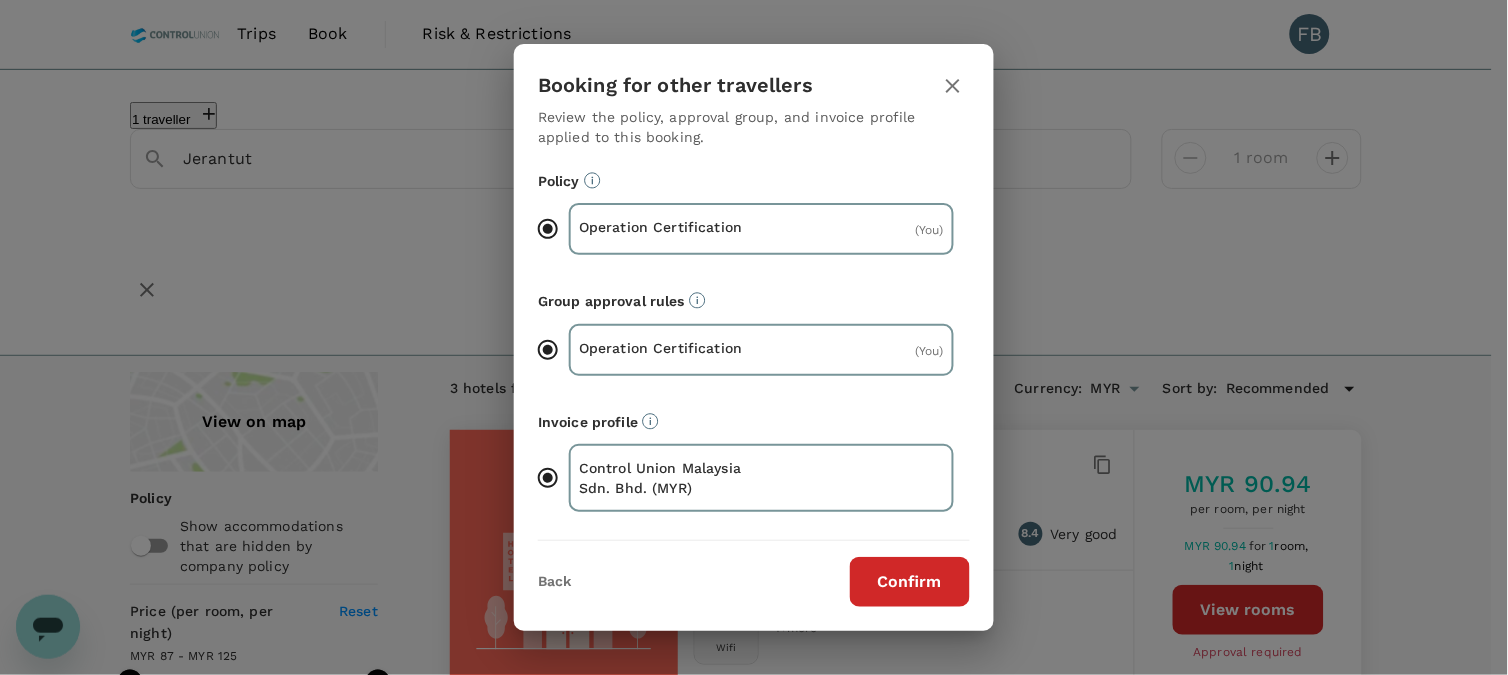 click on "Confirm" at bounding box center [910, 582] 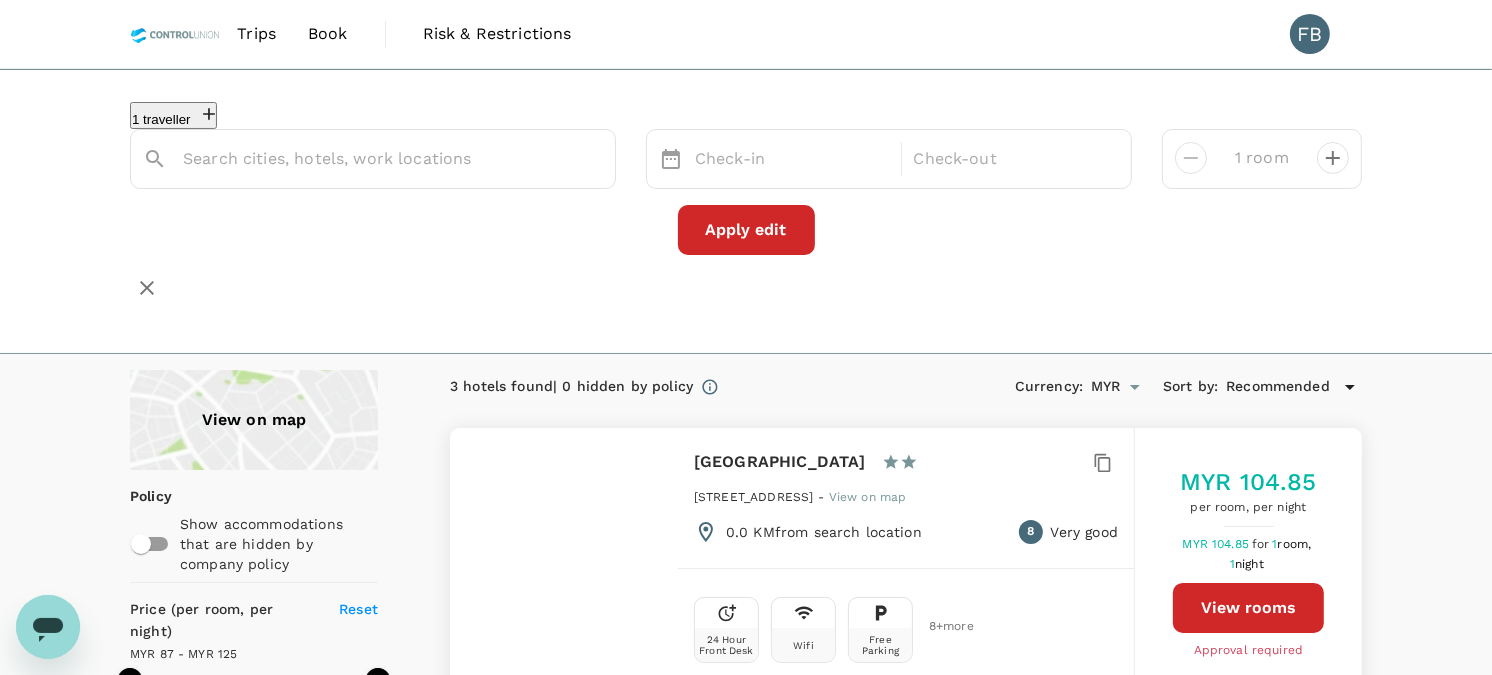 type on "Jerantut" 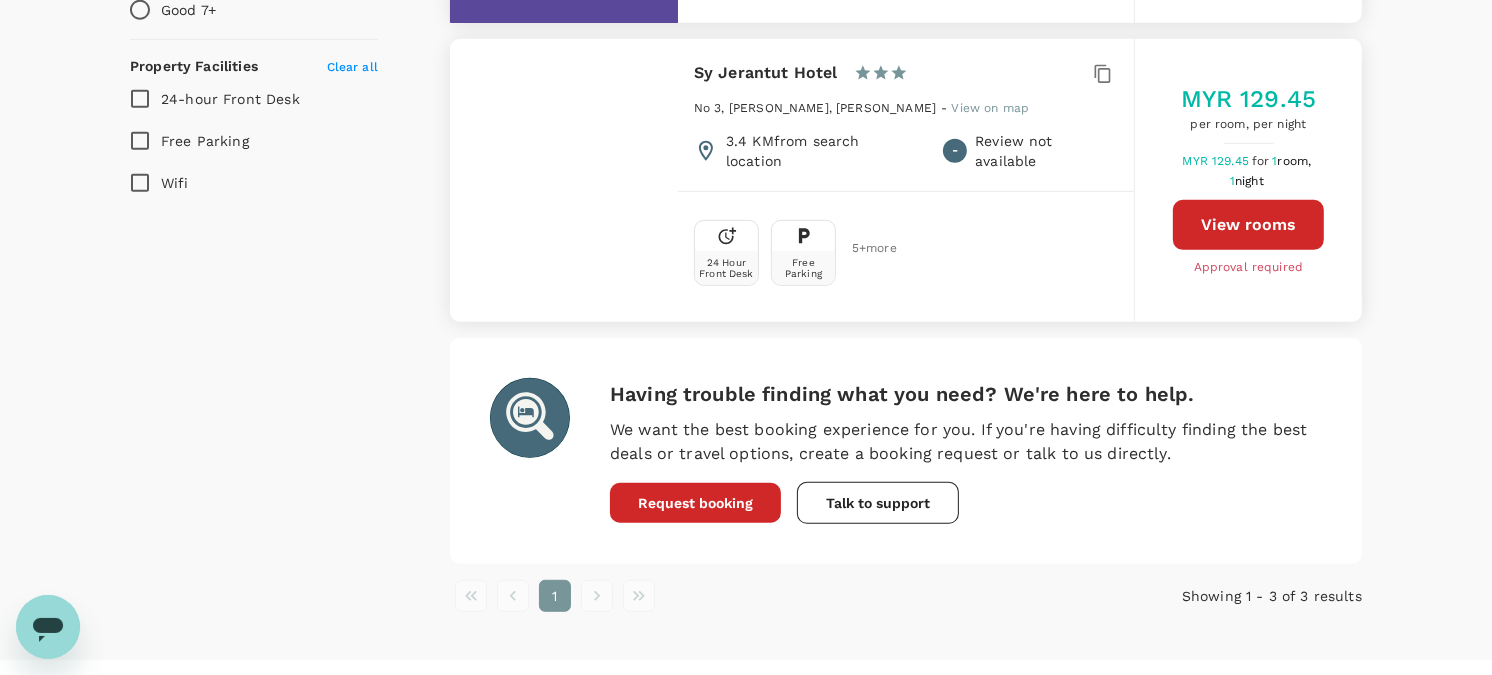 scroll, scrollTop: 185, scrollLeft: 0, axis: vertical 